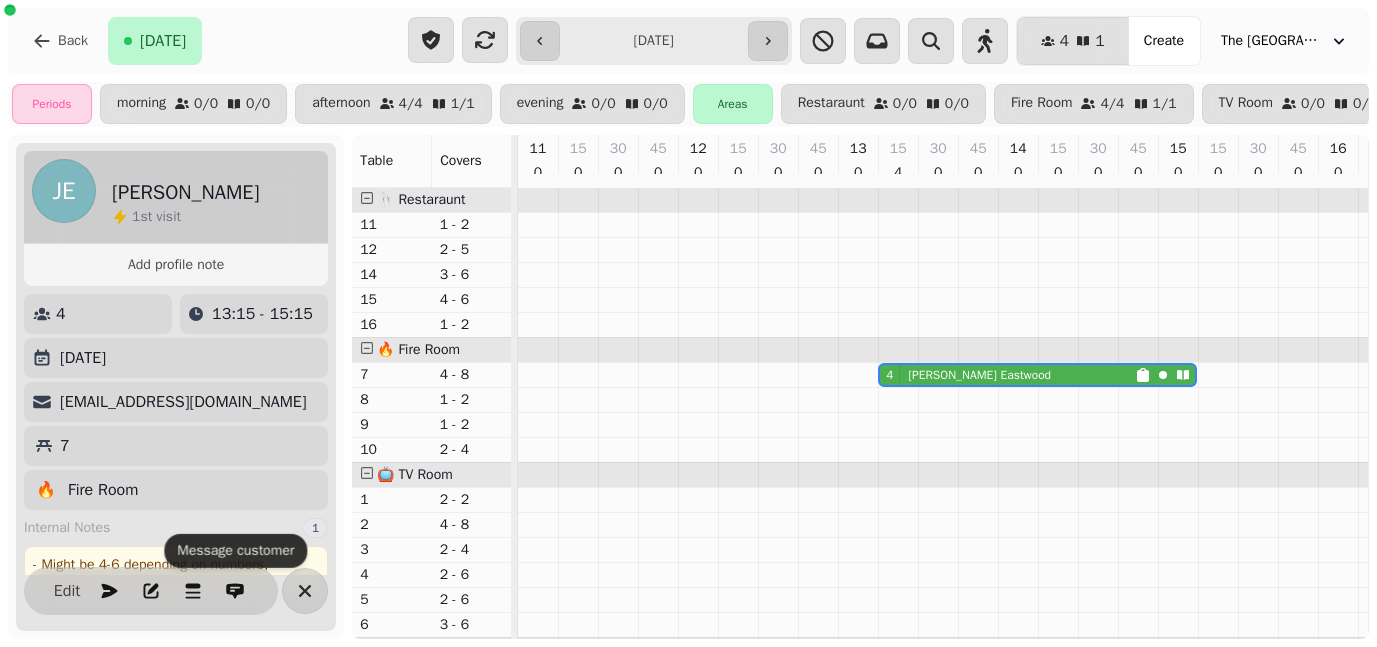 select on "**********" 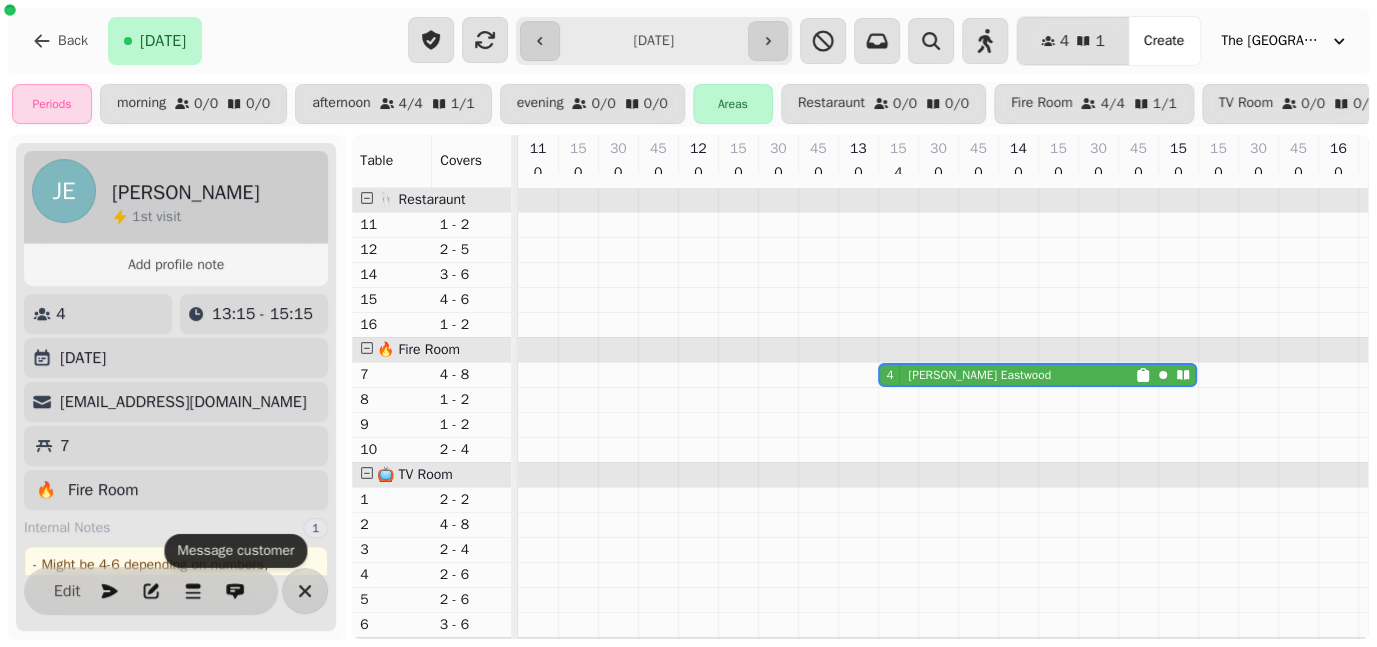 scroll, scrollTop: 137, scrollLeft: 0, axis: vertical 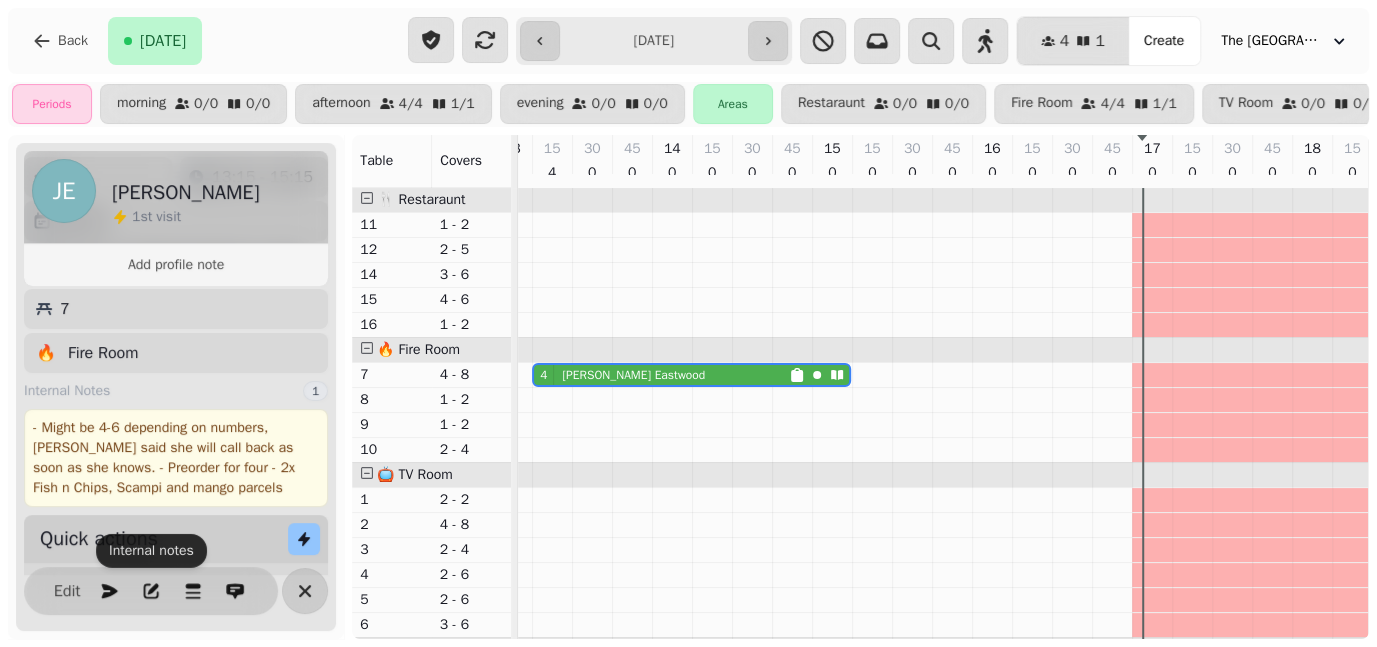 click on "**********" at bounding box center [654, 41] 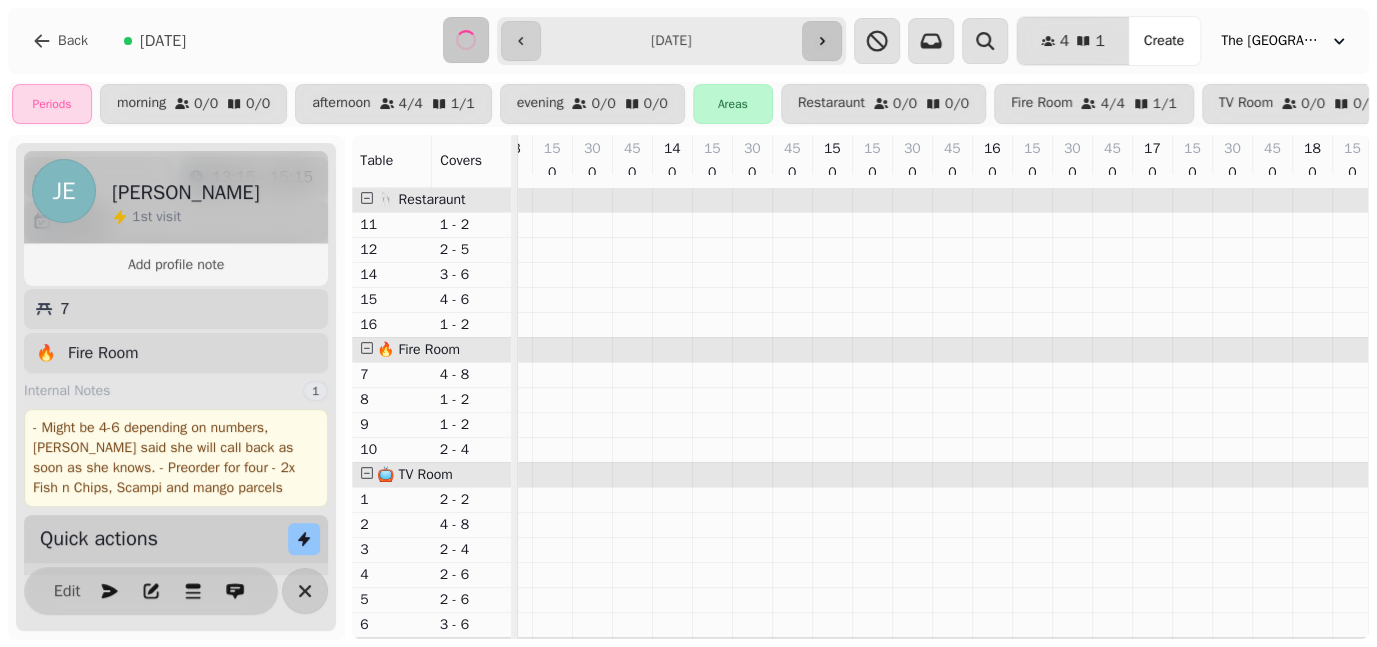 scroll, scrollTop: 0, scrollLeft: 178, axis: horizontal 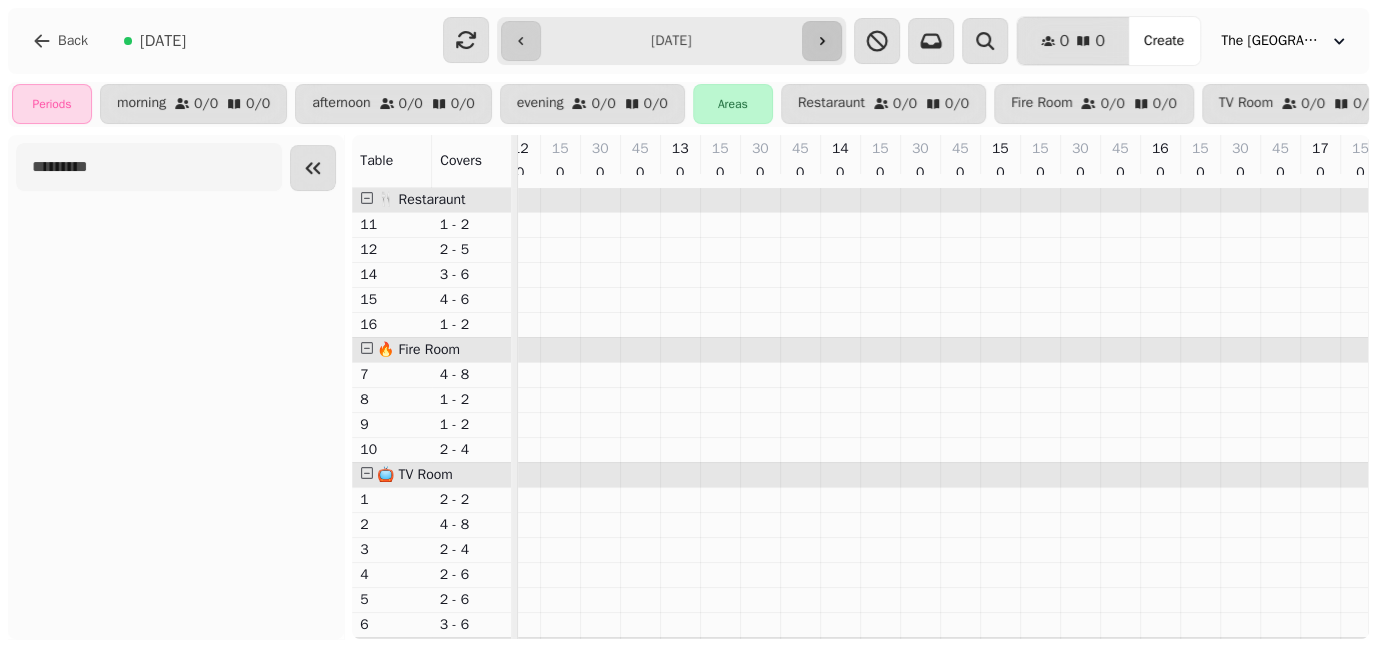 type on "**********" 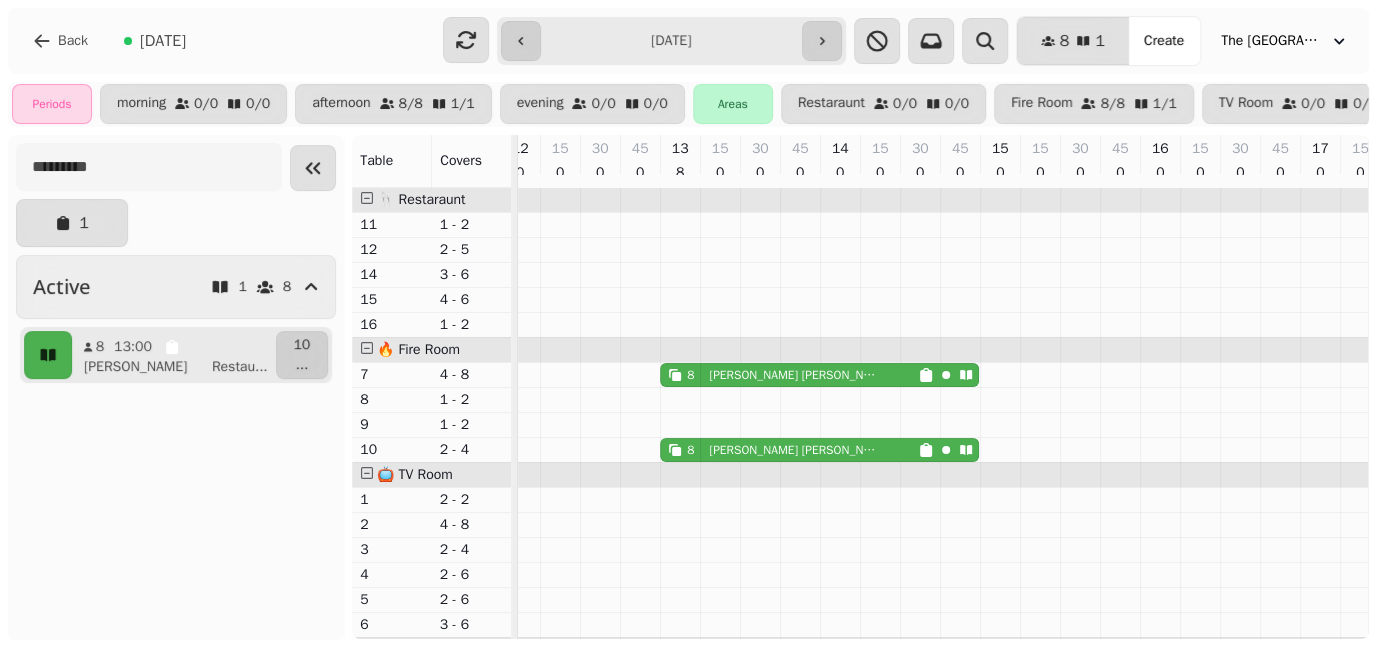 click on "[PERSON_NAME]" at bounding box center (795, 375) 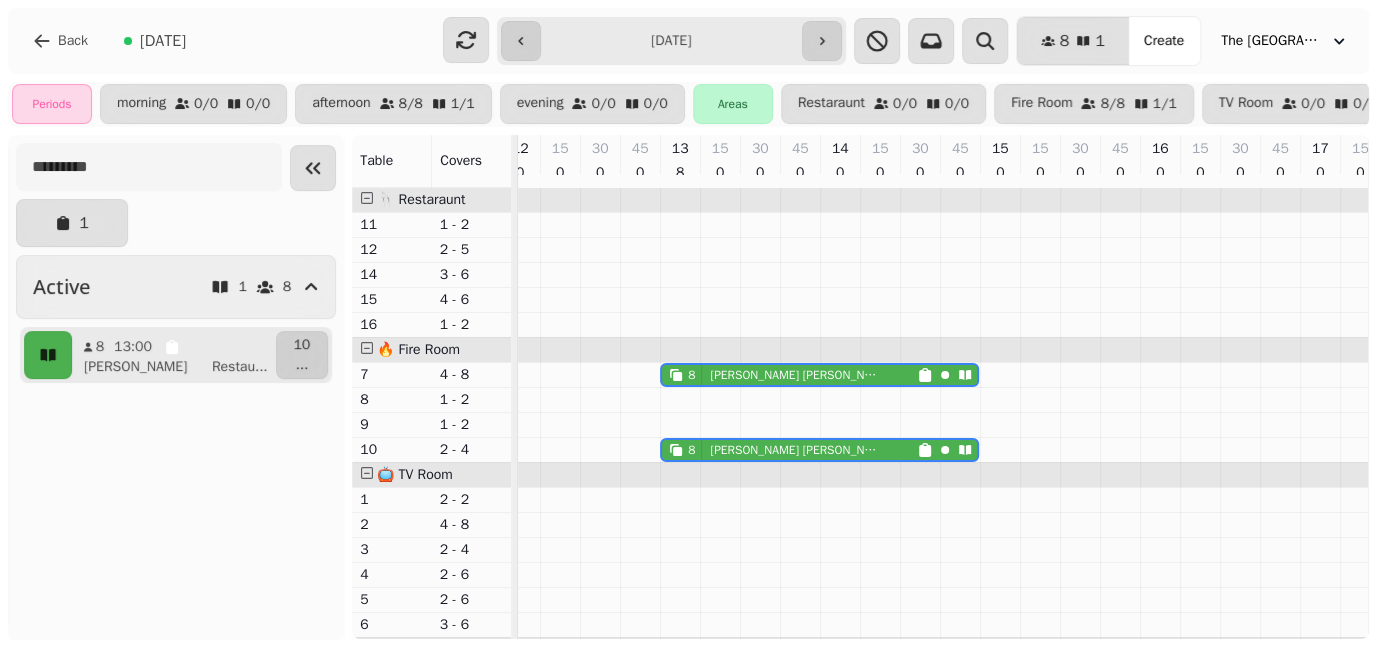 scroll, scrollTop: 0, scrollLeft: 306, axis: horizontal 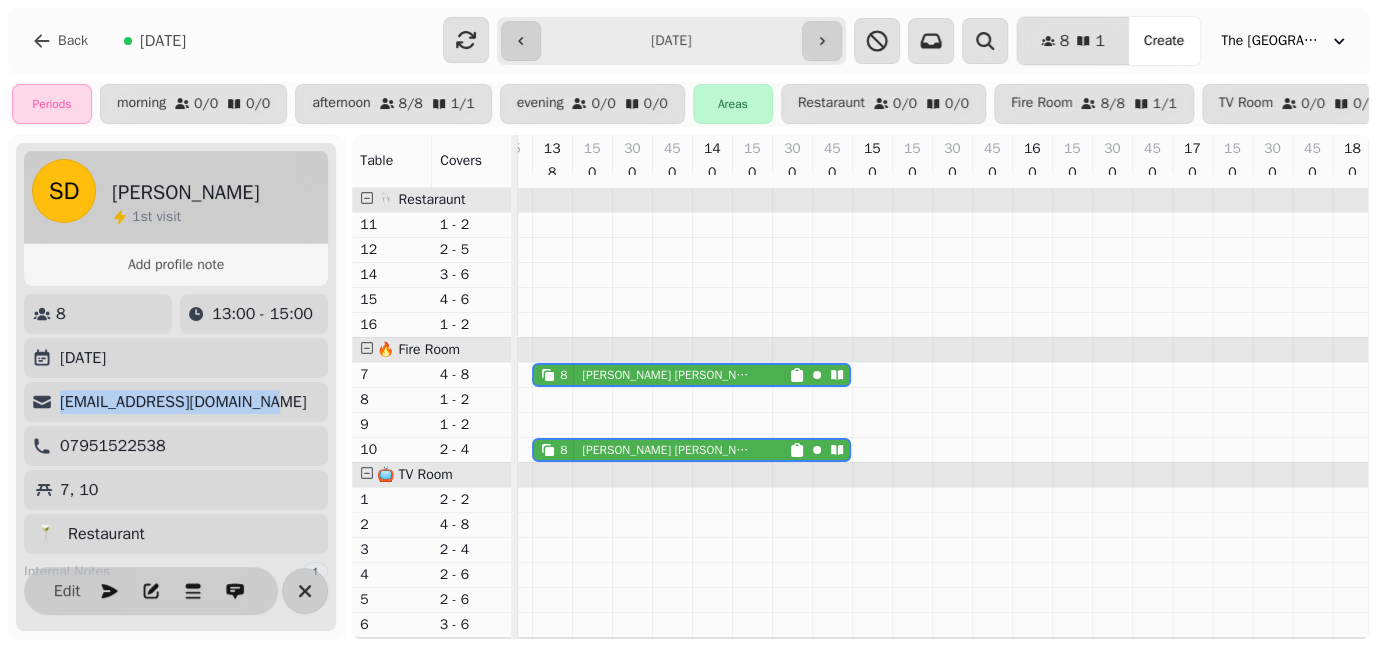 drag, startPoint x: 60, startPoint y: 412, endPoint x: 264, endPoint y: 420, distance: 204.1568 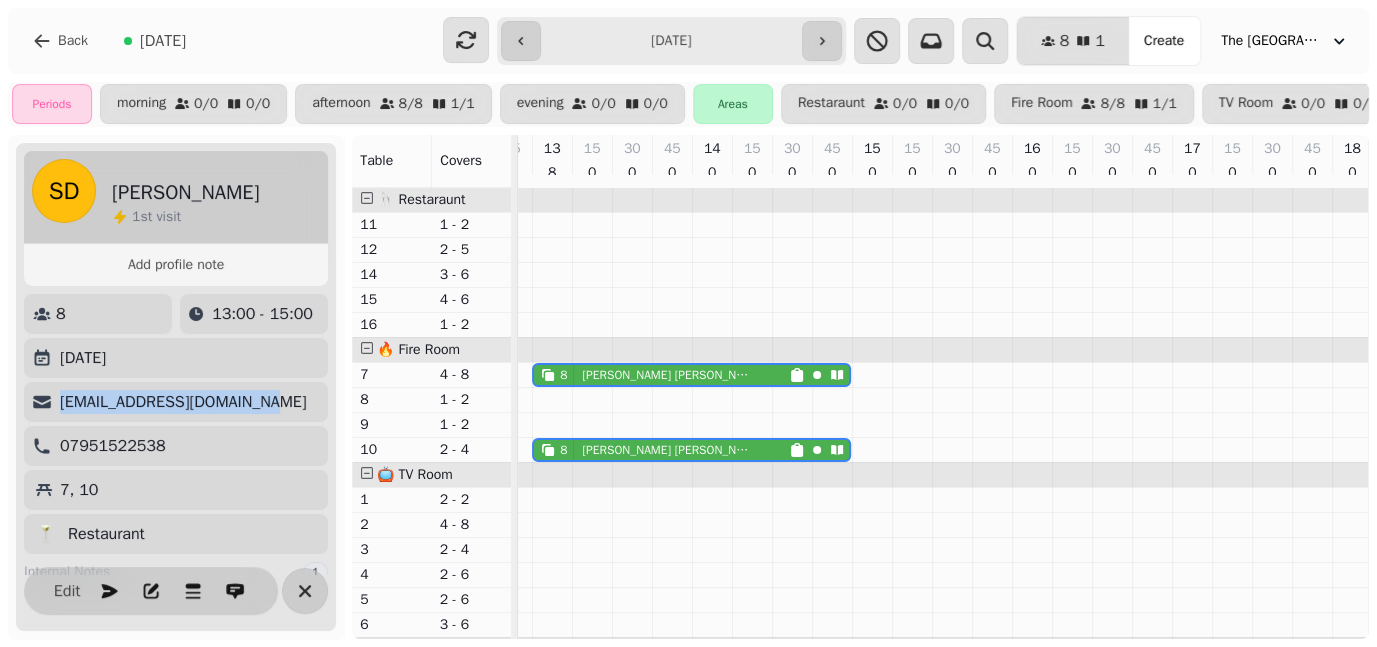 click on "[EMAIL_ADDRESS][DOMAIN_NAME]" at bounding box center (174, 402) 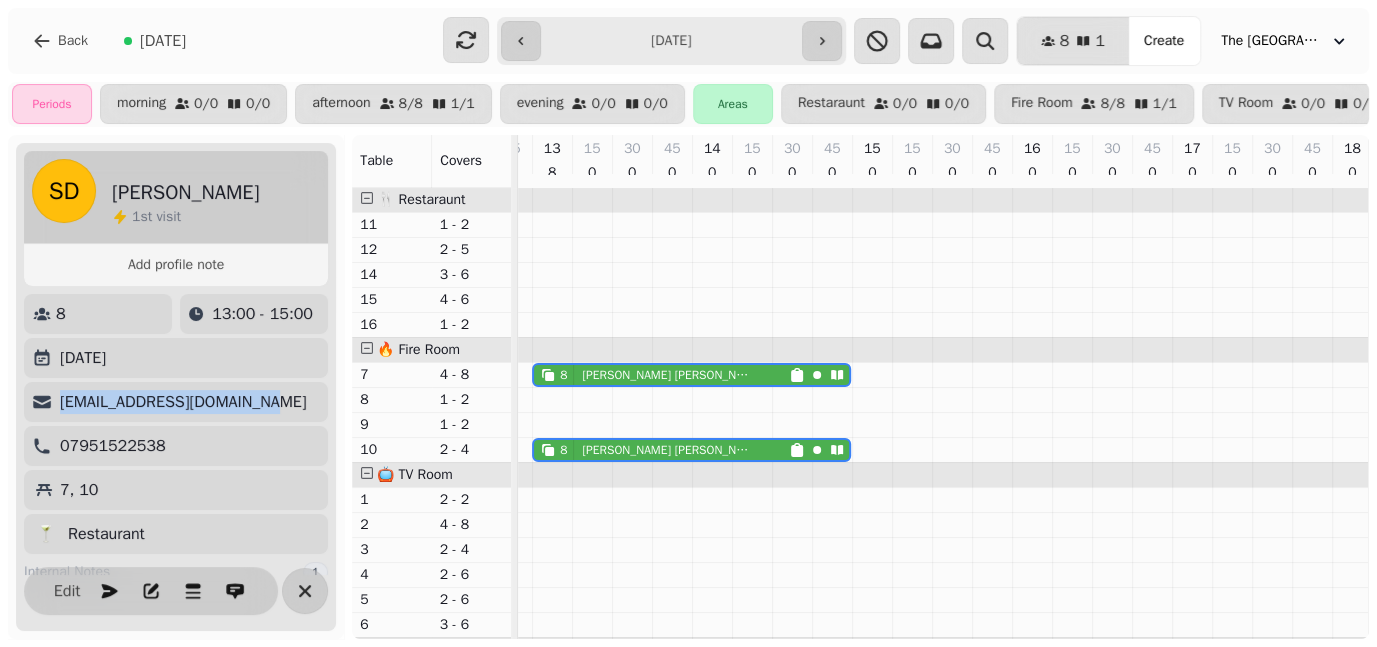 copy on "[EMAIL_ADDRESS][DOMAIN_NAME]" 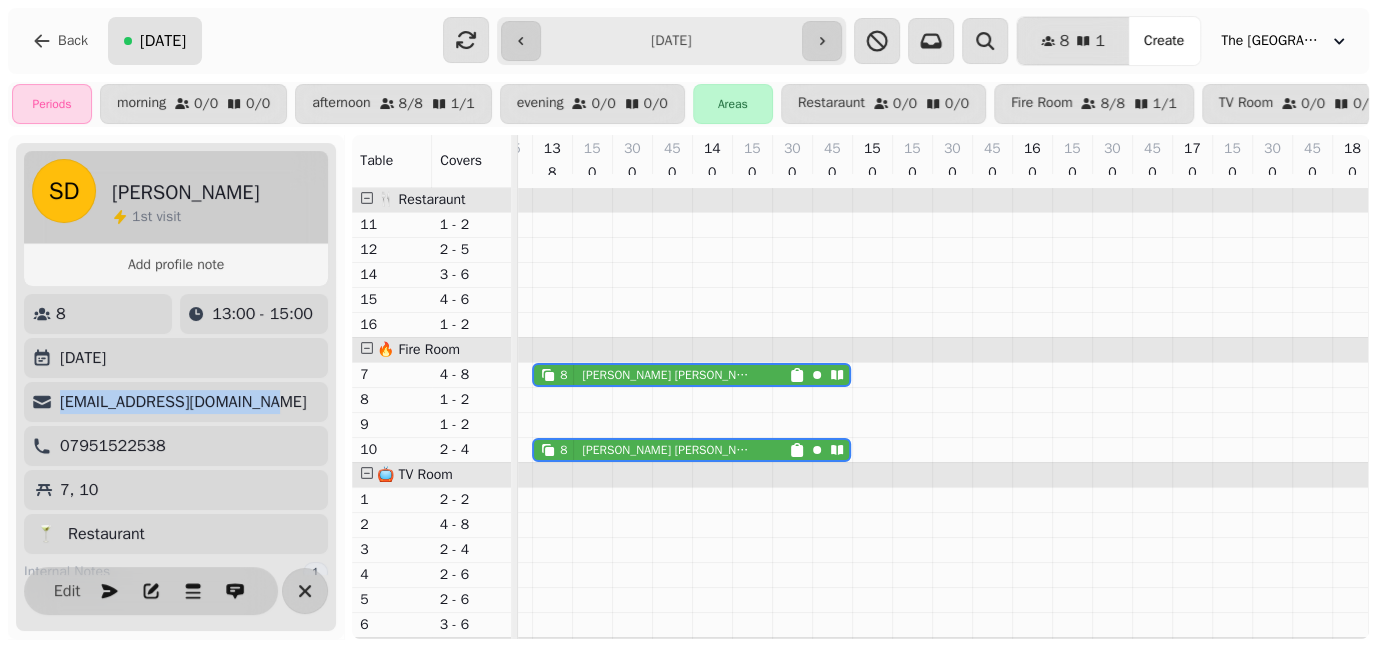 click on "[DATE]" at bounding box center [163, 41] 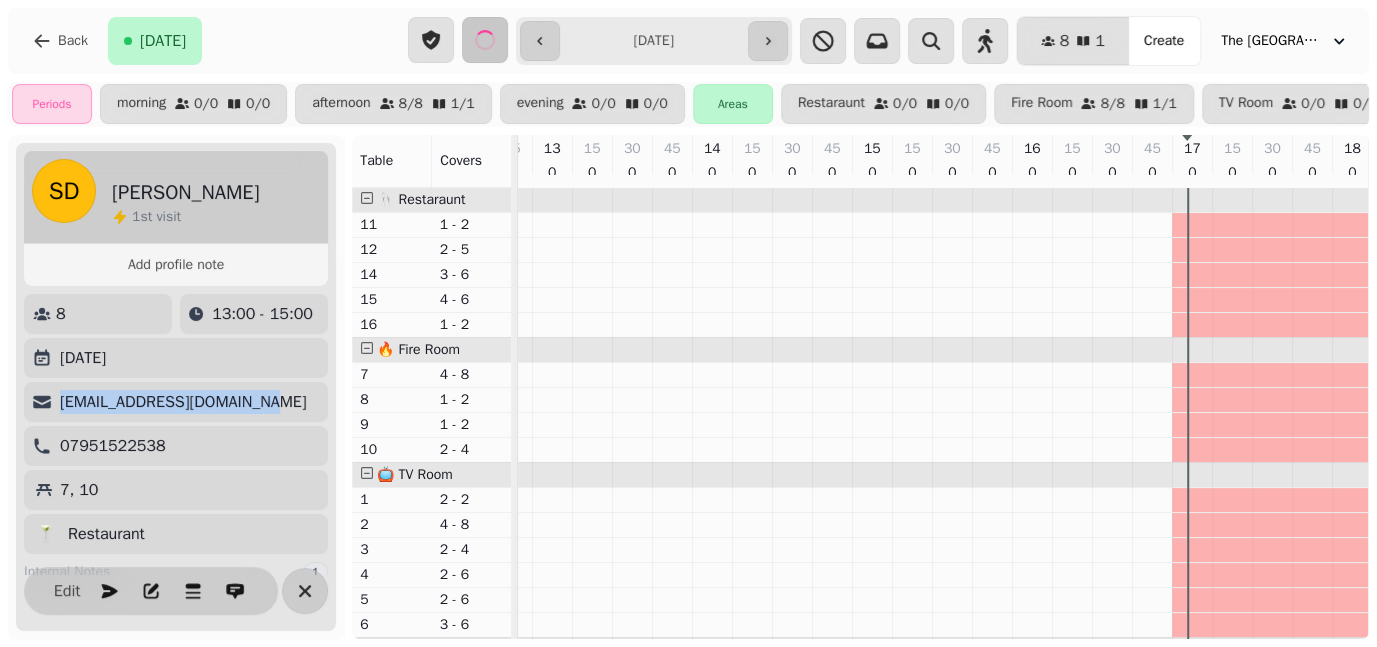 scroll, scrollTop: 0, scrollLeft: 178, axis: horizontal 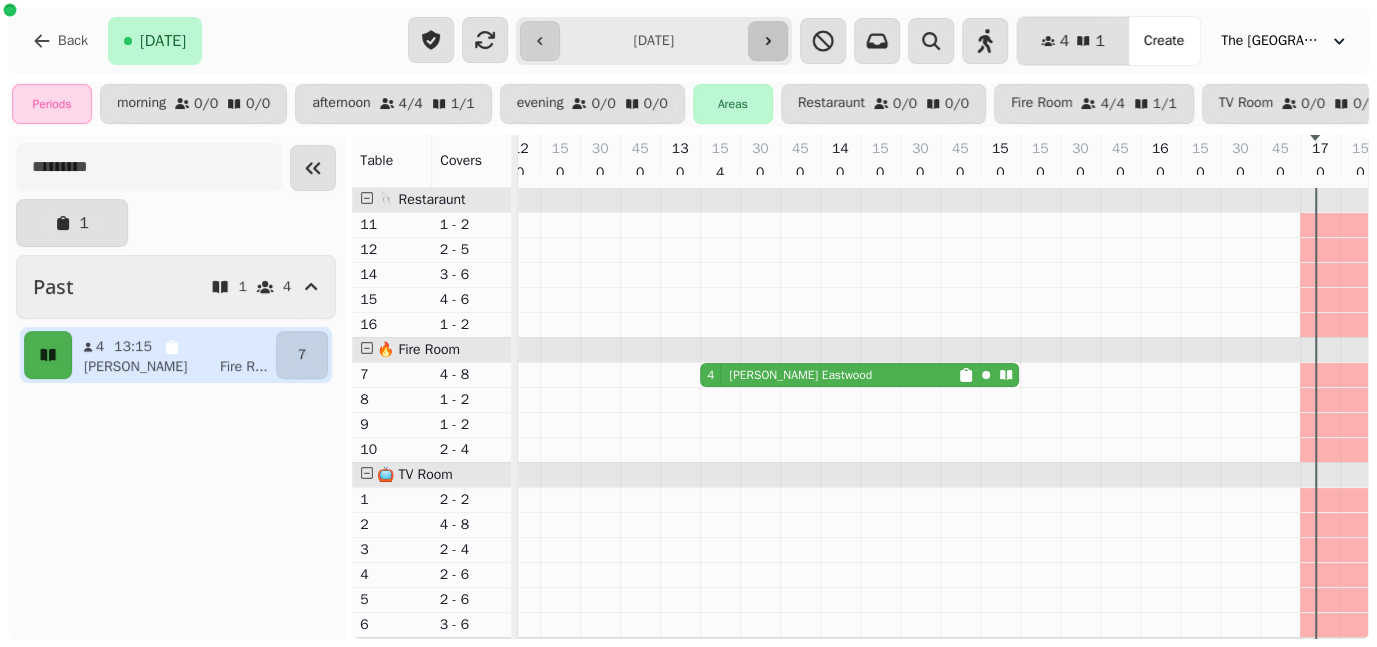 click 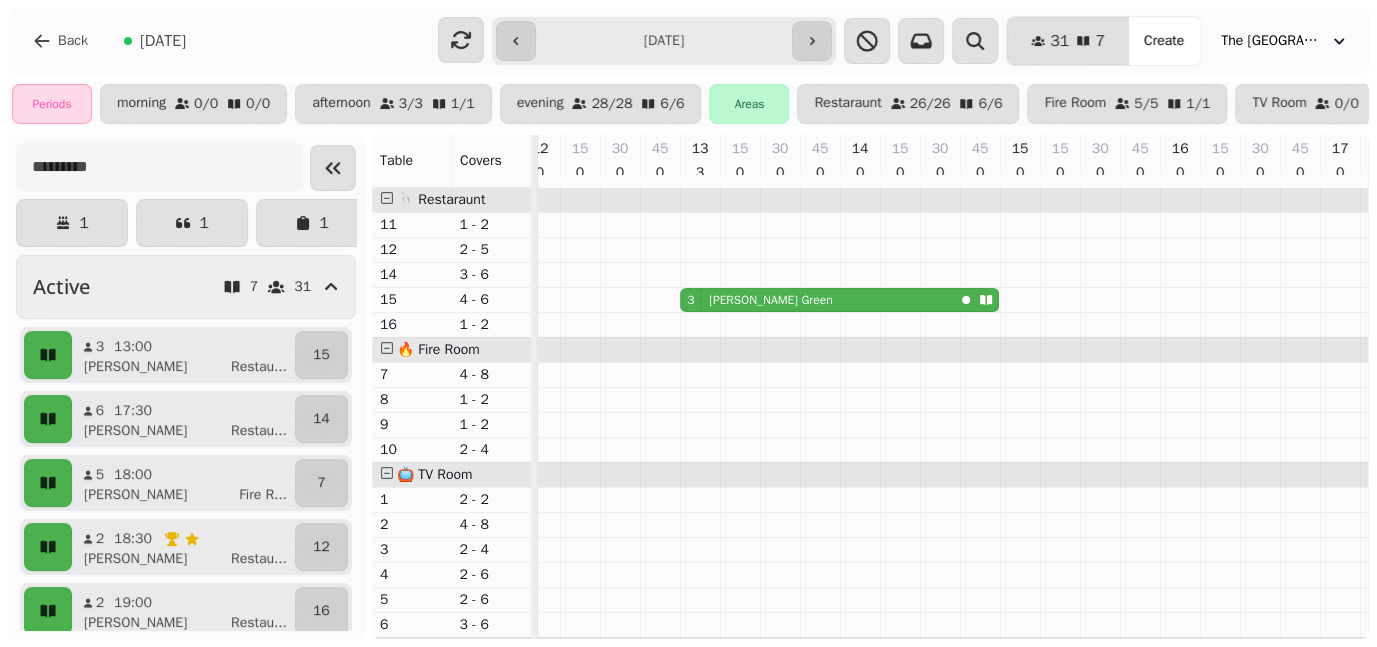scroll, scrollTop: 0, scrollLeft: 978, axis: horizontal 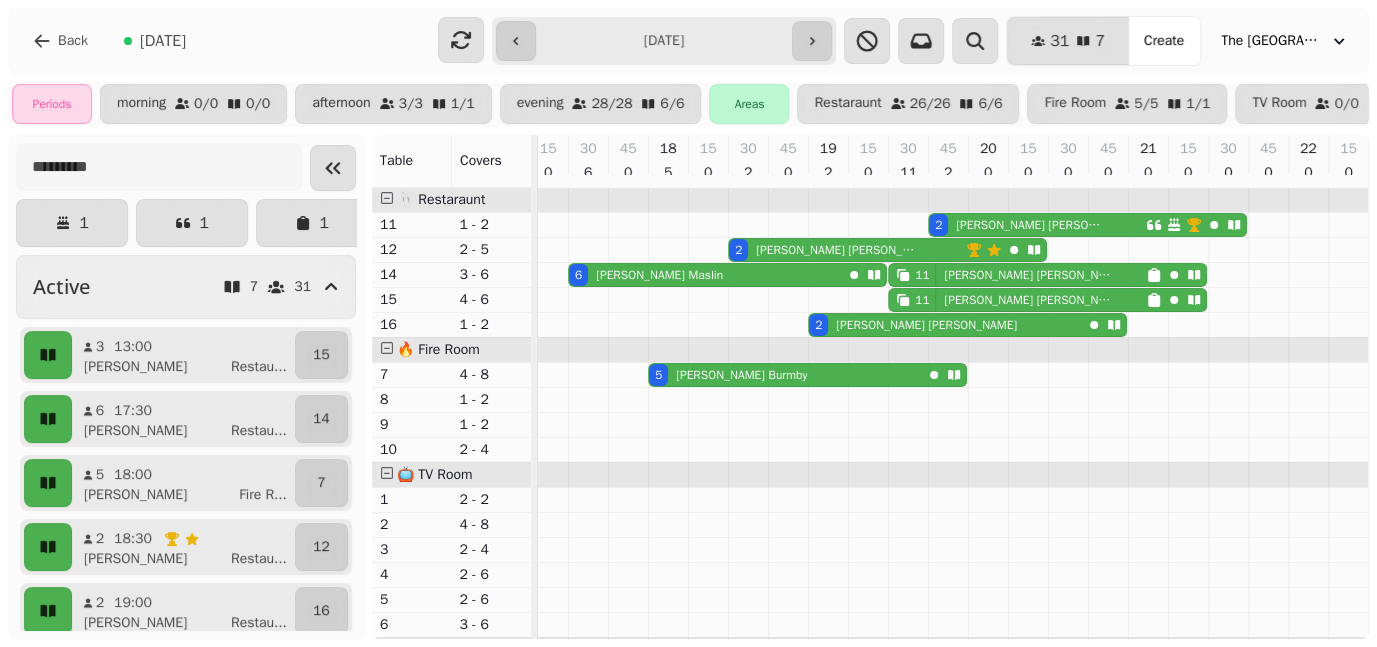 click on "[PERSON_NAME]" at bounding box center (1030, 275) 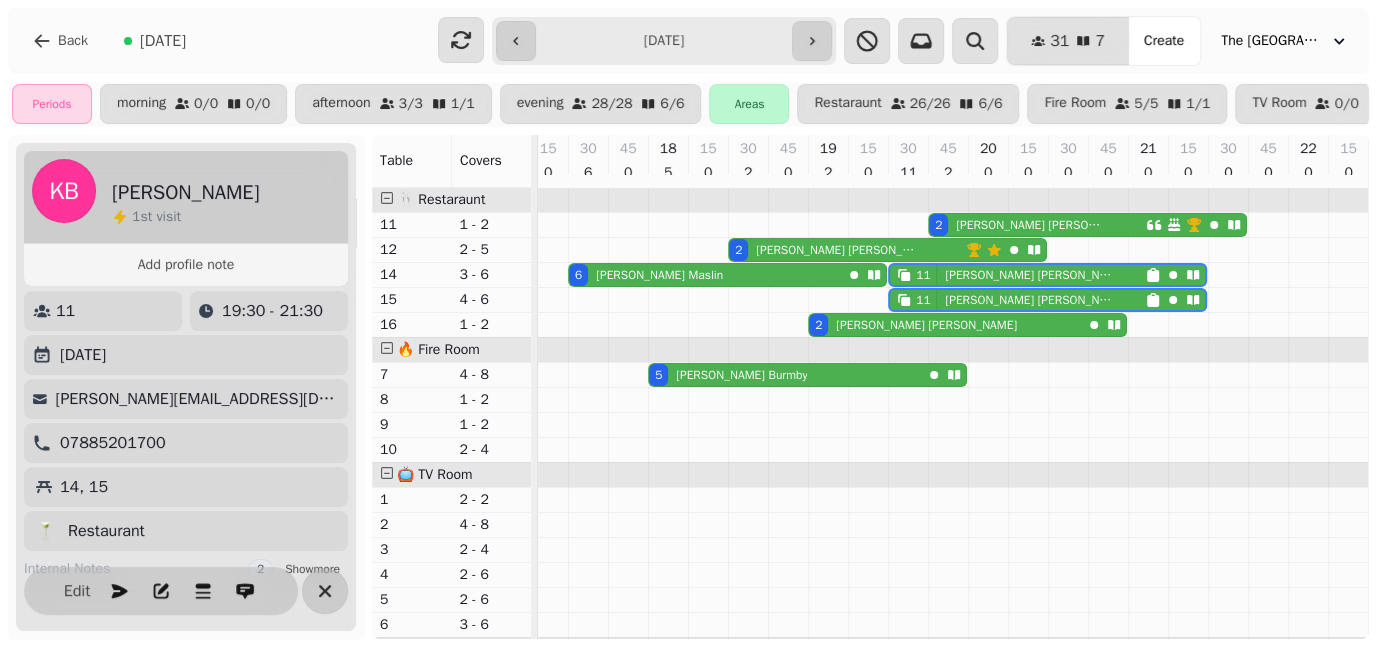 scroll, scrollTop: 0, scrollLeft: 0, axis: both 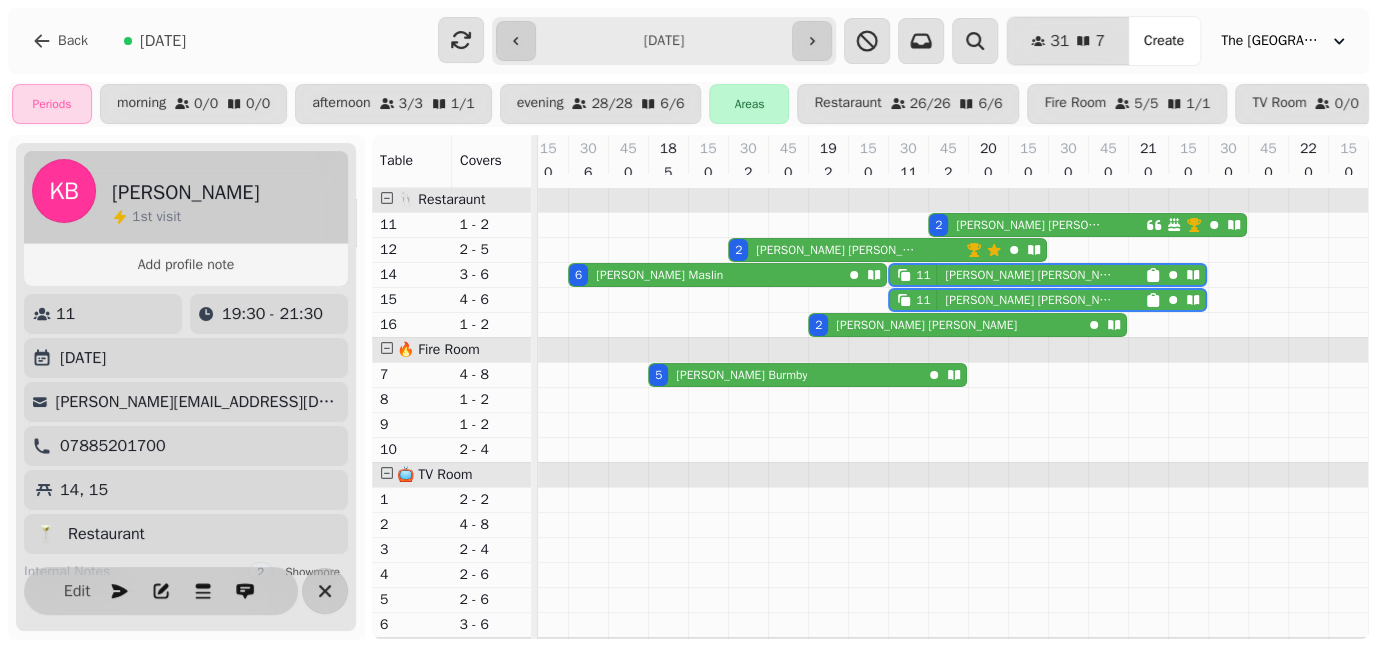 click on "**********" at bounding box center [664, 41] 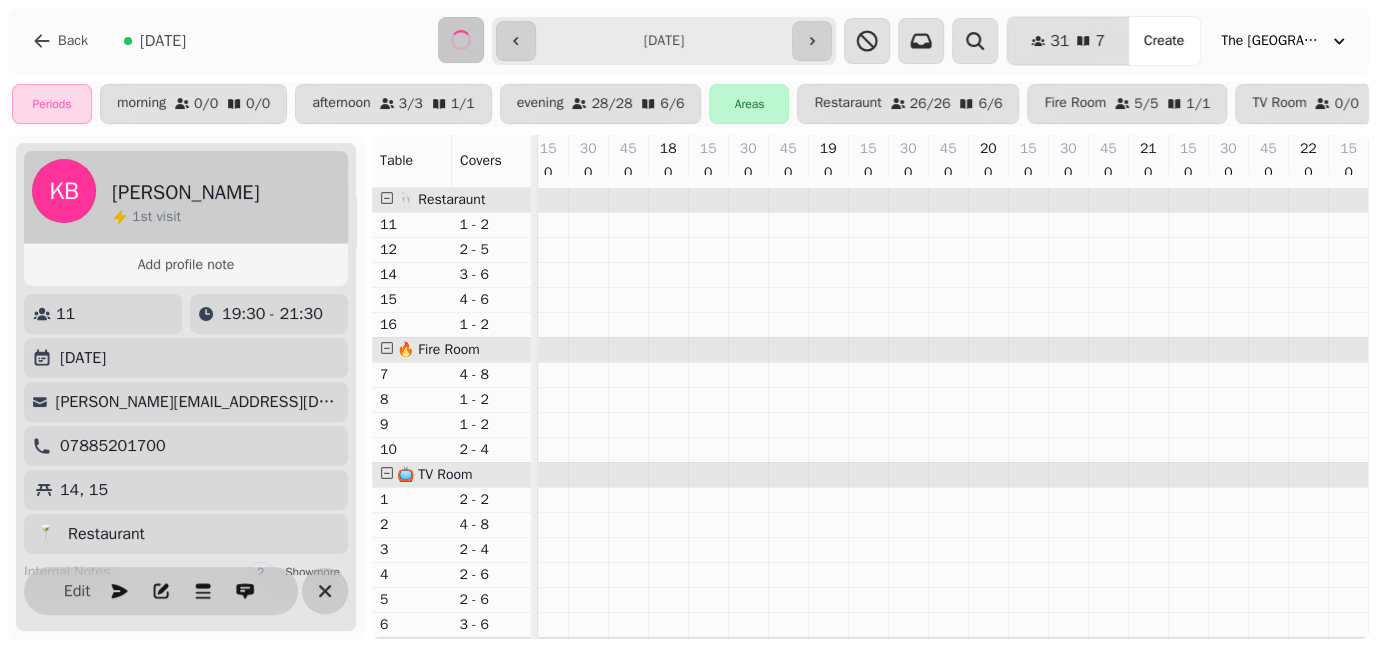 scroll, scrollTop: 0, scrollLeft: 178, axis: horizontal 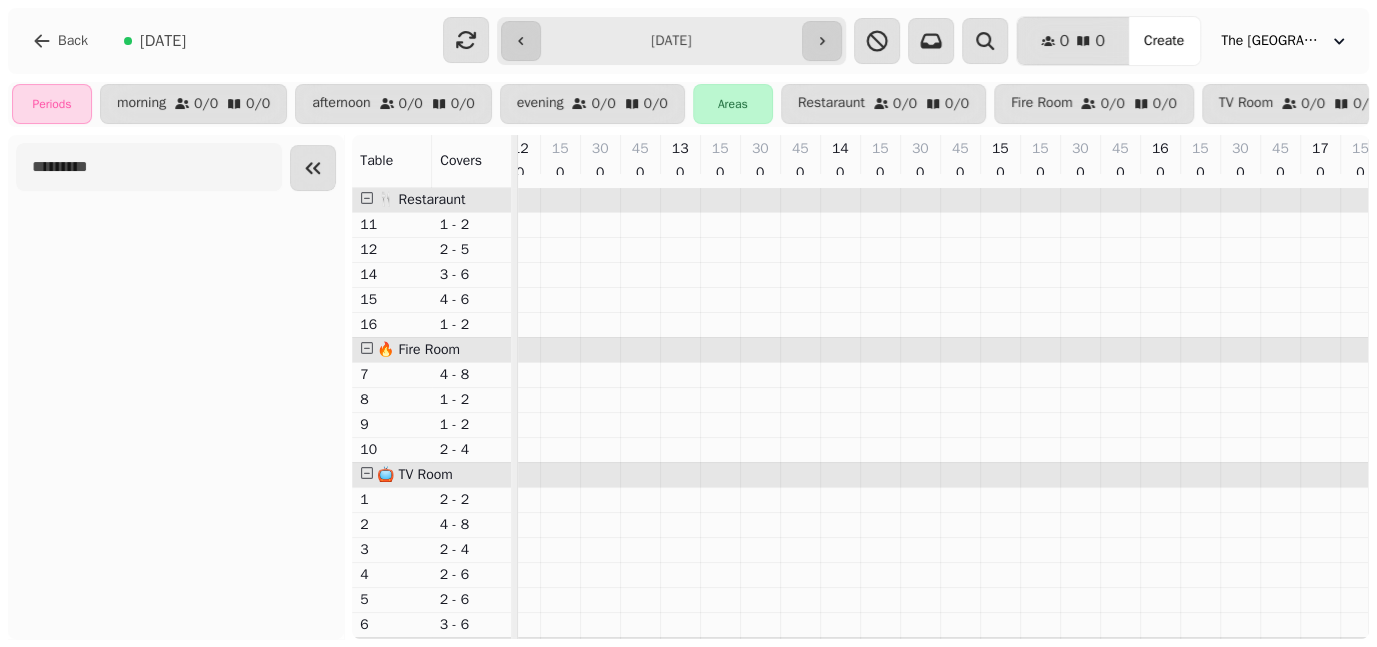 type on "**********" 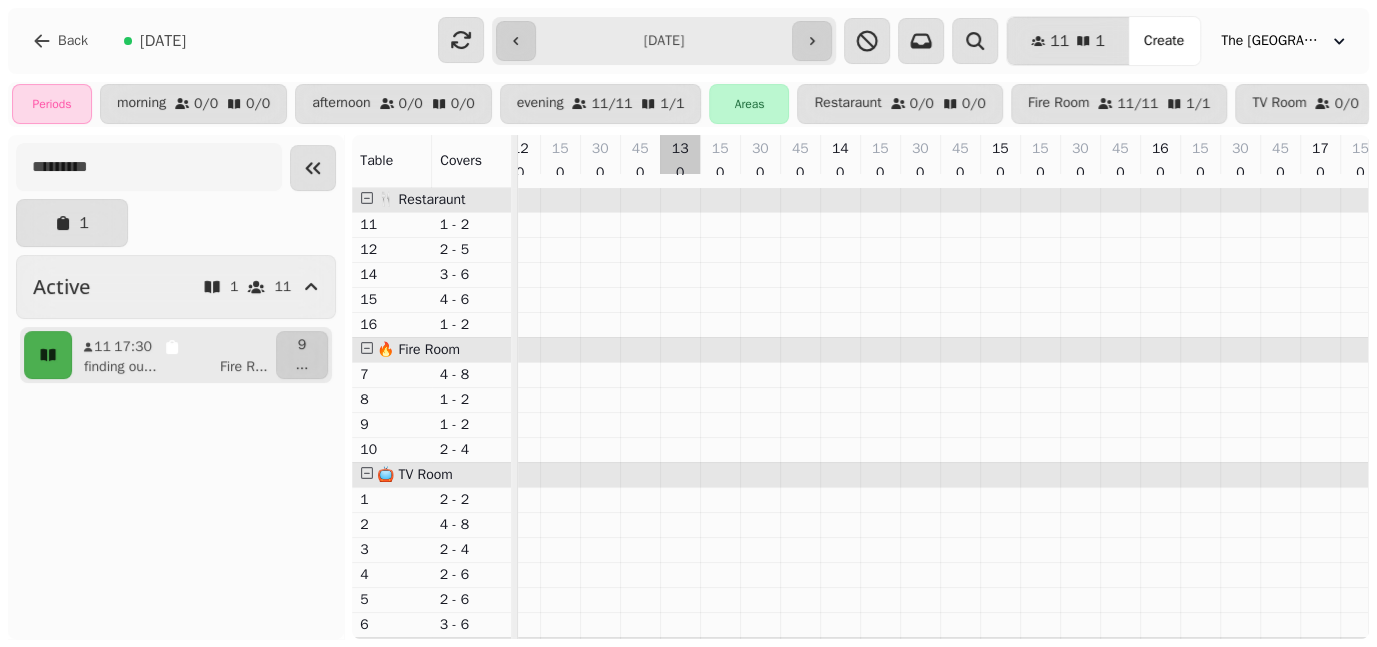 scroll, scrollTop: 0, scrollLeft: 829, axis: horizontal 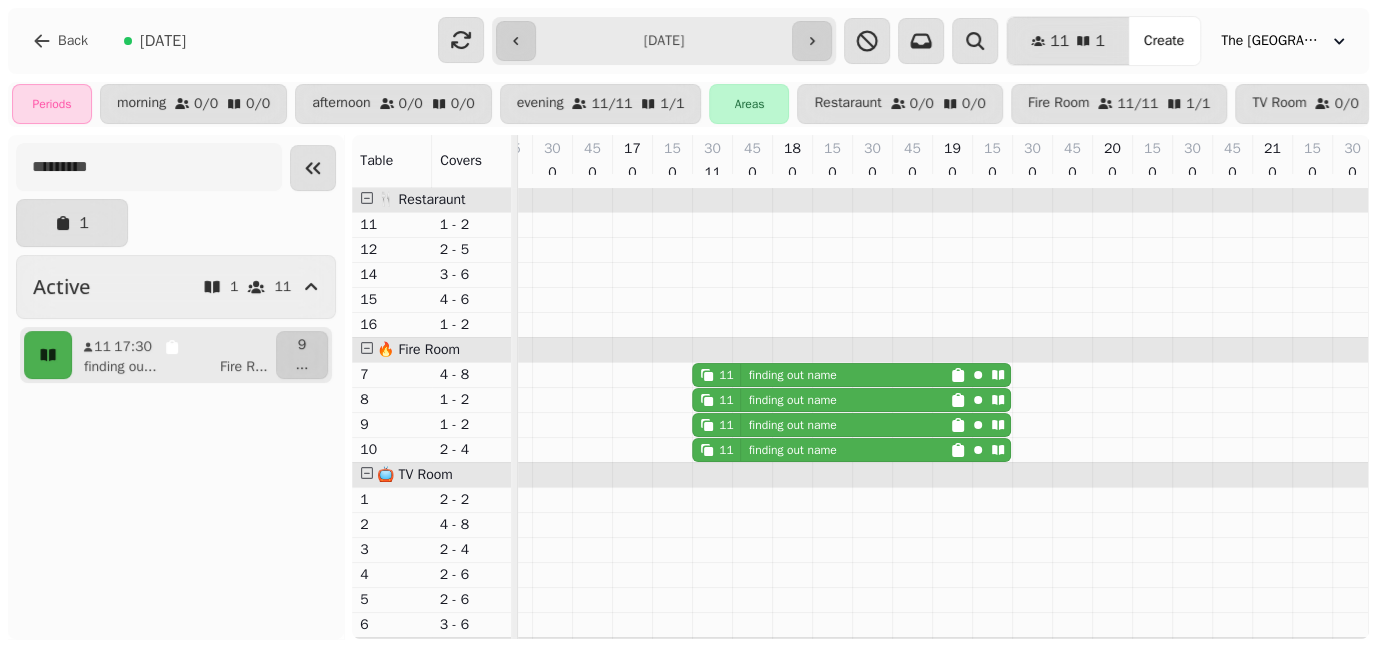 click on "finding out name" at bounding box center [789, 375] 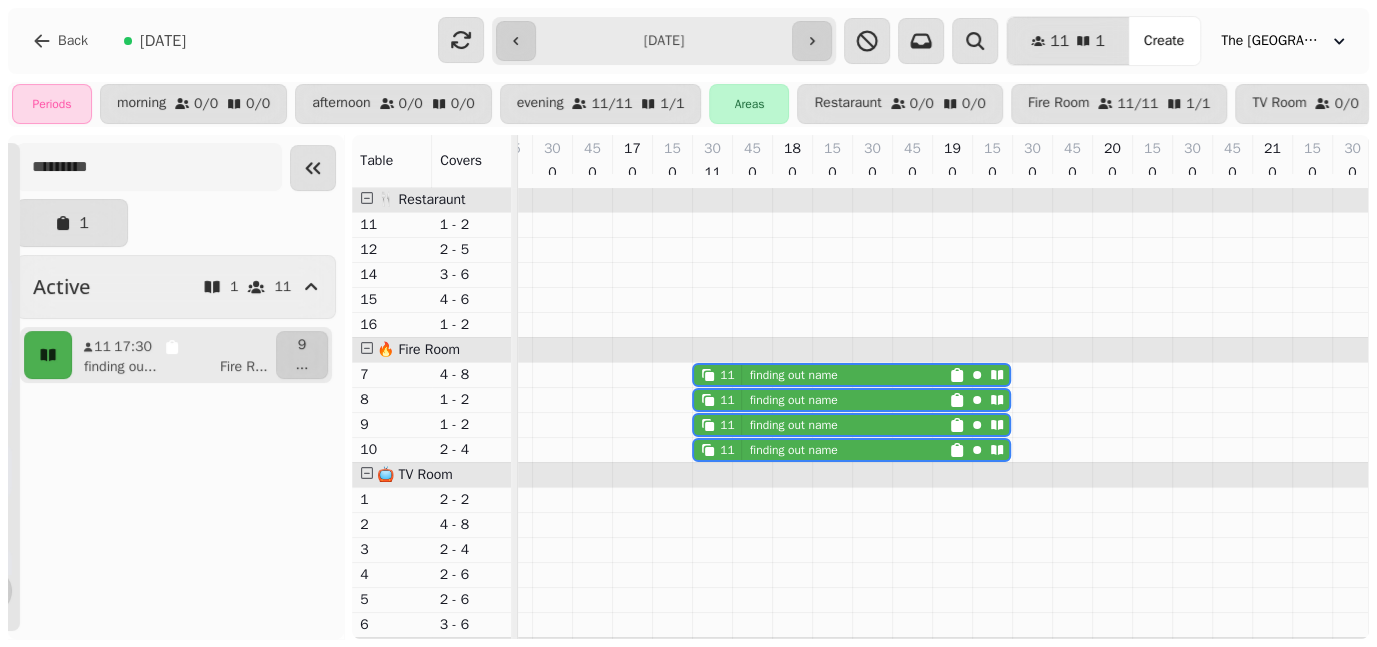 scroll, scrollTop: 0, scrollLeft: 1003, axis: horizontal 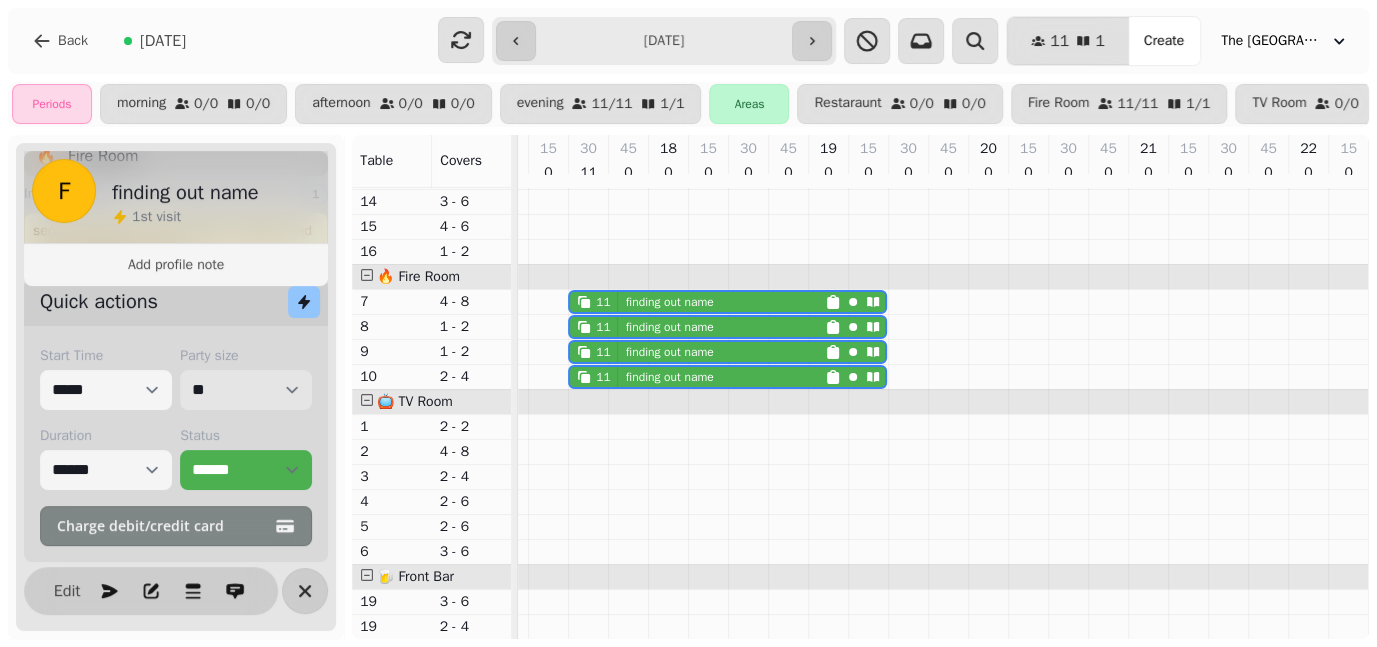 click on "* * * * * * * * * ** ** ** ** ** ** ** ** ** ** ** ** ** ** ** ** ** ** ** ** ** ** ** ** ** ** ** ** ** ** ** ** ** ** ** ** ** ** ** ** ** ** ** ** ** ** ** ** ** ** ** ** ** ** ** ** ** ** ** ** ** ** ** ** ** ** ** ** ** ** ** ** ** ** ** ** ** ** ** ** ** ** ** ** ** ** ** ** ** ** *** *** *** *** *** *** *** *** *** *** *** *** *** *** *** *** *** *** *** *** *** *** *** *** *** *** *** *** *** *** *** *** *** *** *** *** *** *** *** *** *** *** *** *** *** *** *** *** *** *** *** *** *** *** *** *** *** *** *** *** *** *** *** *** *** *** *** *** *** *** *** *** *** *** *** *** *** *** *** *** *** *** *** *** *** *** *** *** *** *** *** *** *** *** *** *** *** *** *** *** *** *** *** *** *** *** *** *** *** *** *** *** *** *** *** *** *** *** *** *** *** *** *** *** *** *** *** *** *** *** *** *** *** *** *** *** *** *** *** *** *** *** *** *** *** *** *** *** *** *** ***" at bounding box center [246, 390] 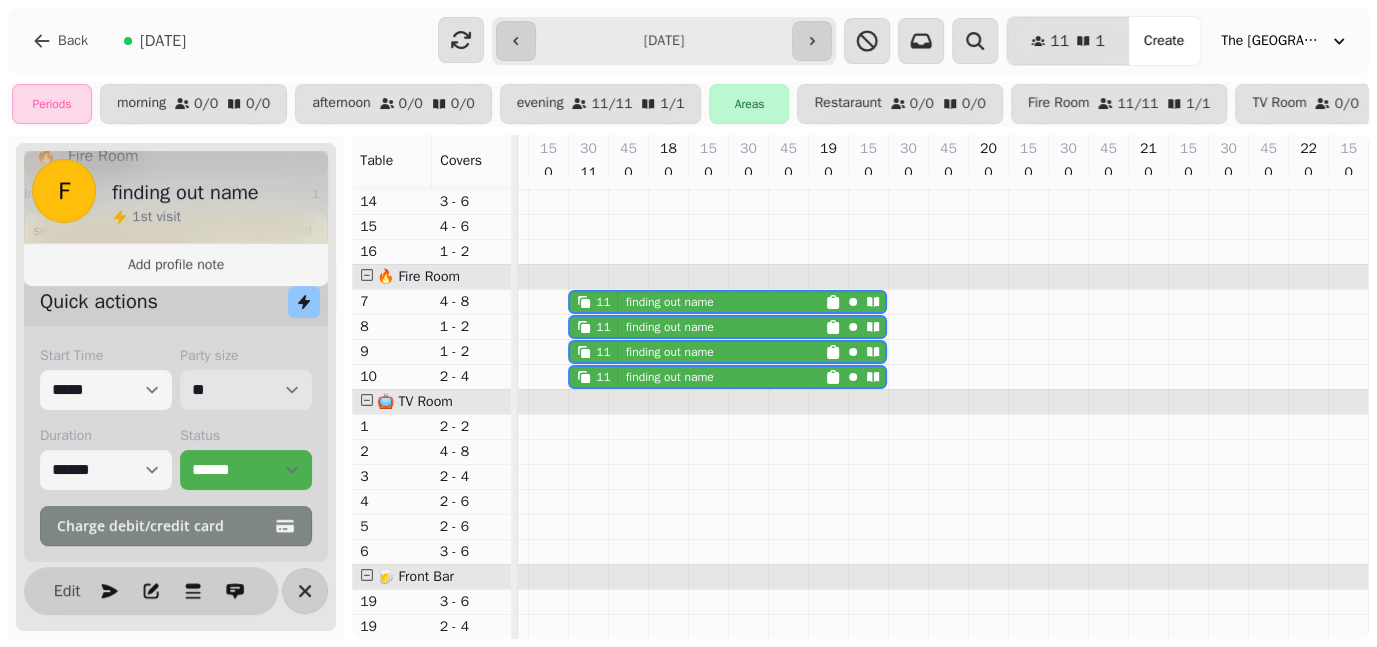 select on "**" 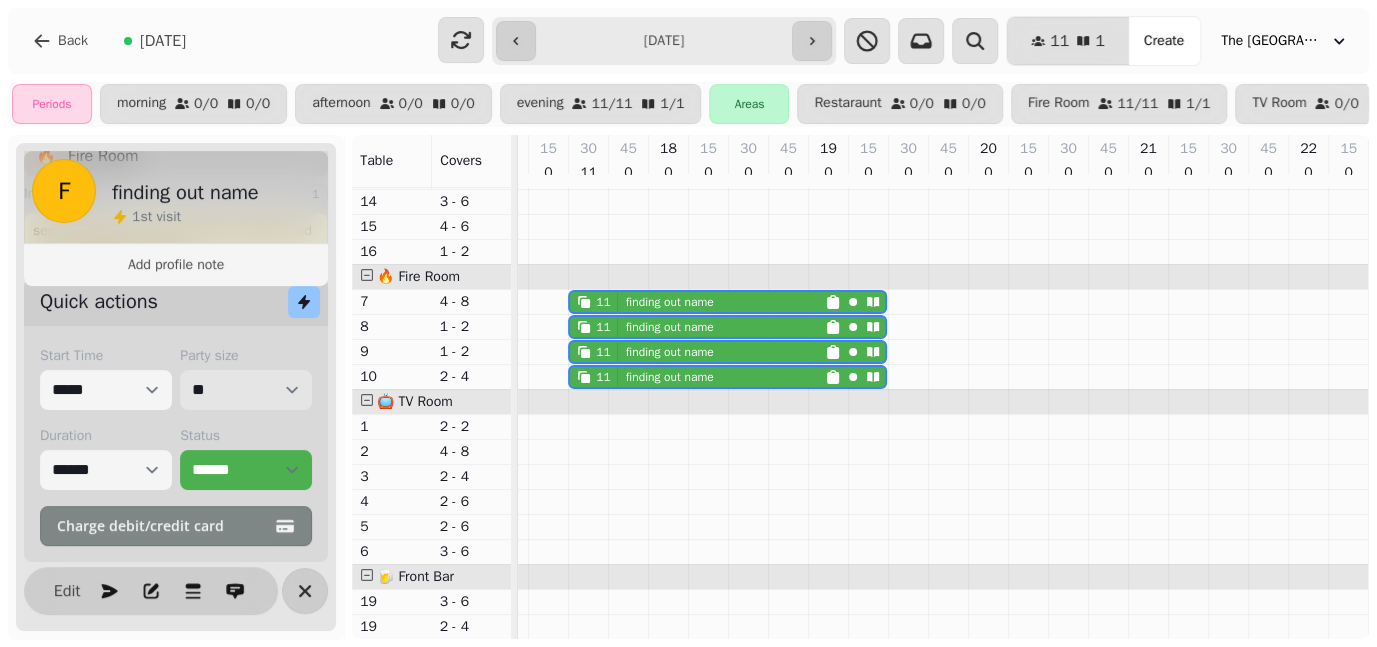 click on "* * * * * * * * * ** ** ** ** ** ** ** ** ** ** ** ** ** ** ** ** ** ** ** ** ** ** ** ** ** ** ** ** ** ** ** ** ** ** ** ** ** ** ** ** ** ** ** ** ** ** ** ** ** ** ** ** ** ** ** ** ** ** ** ** ** ** ** ** ** ** ** ** ** ** ** ** ** ** ** ** ** ** ** ** ** ** ** ** ** ** ** ** ** ** *** *** *** *** *** *** *** *** *** *** *** *** *** *** *** *** *** *** *** *** *** *** *** *** *** *** *** *** *** *** *** *** *** *** *** *** *** *** *** *** *** *** *** *** *** *** *** *** *** *** *** *** *** *** *** *** *** *** *** *** *** *** *** *** *** *** *** *** *** *** *** *** *** *** *** *** *** *** *** *** *** *** *** *** *** *** *** *** *** *** *** *** *** *** *** *** *** *** *** *** *** *** *** *** *** *** *** *** *** *** *** *** *** *** *** *** *** *** *** *** *** *** *** *** *** *** *** *** *** *** *** *** *** *** *** *** *** *** *** *** *** *** *** *** *** *** *** *** *** *** ***" at bounding box center (246, 390) 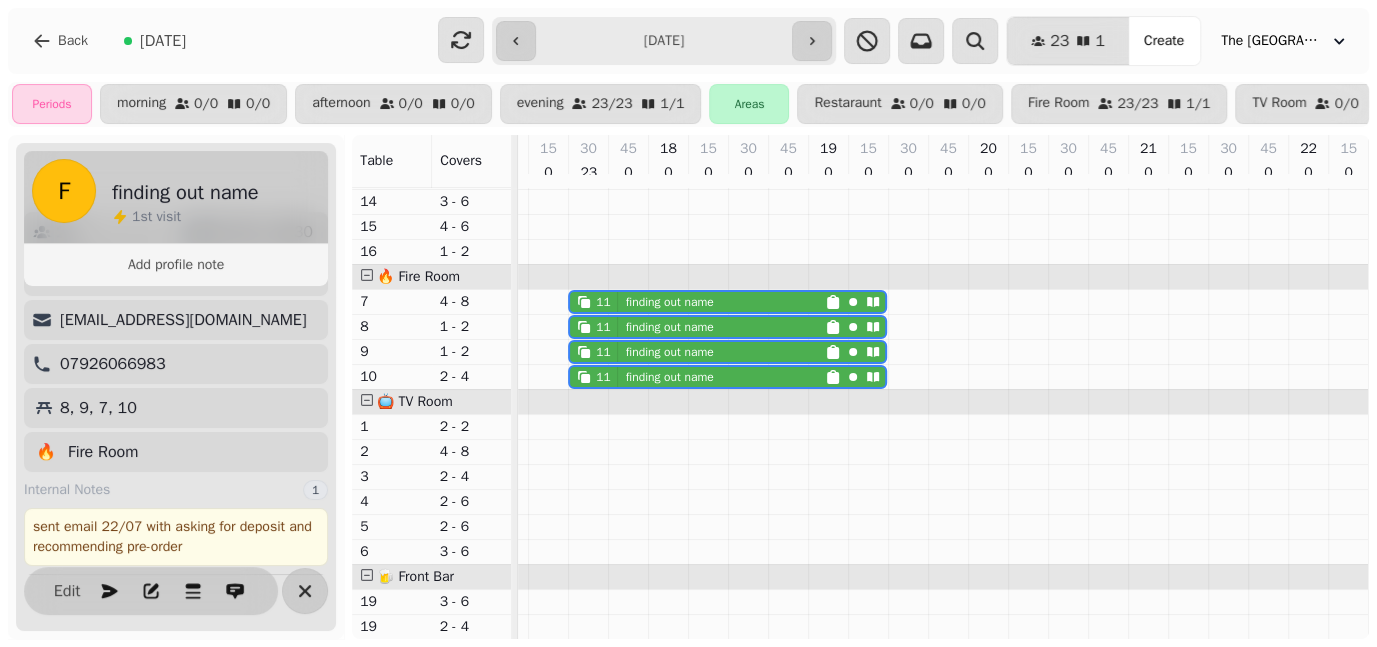 scroll, scrollTop: 137, scrollLeft: 0, axis: vertical 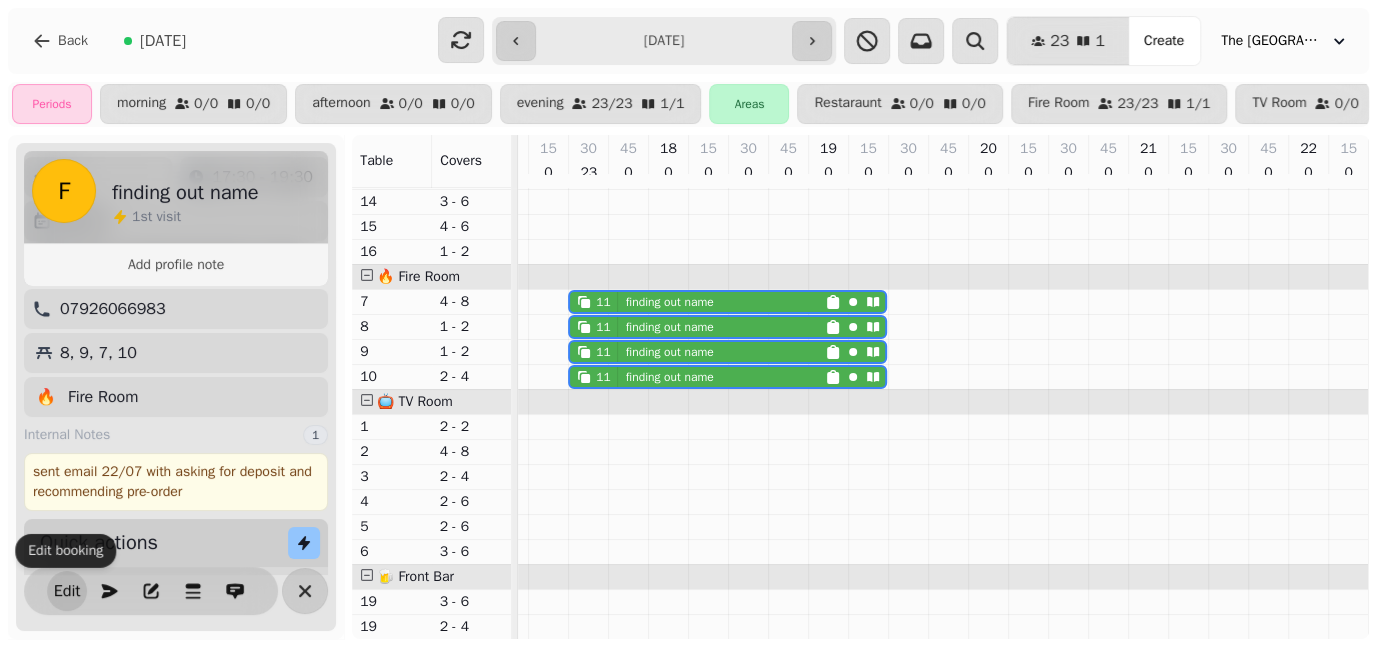 click on "Edit" at bounding box center (67, 591) 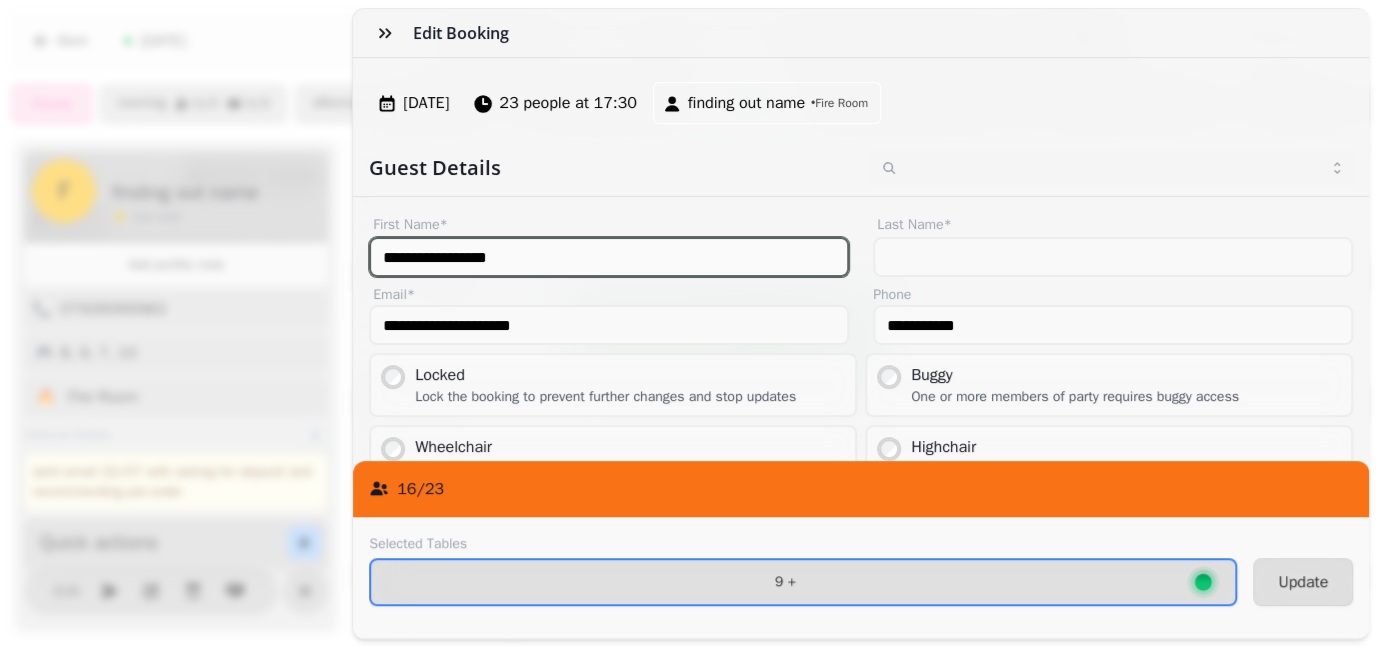 click on "**********" at bounding box center [609, 257] 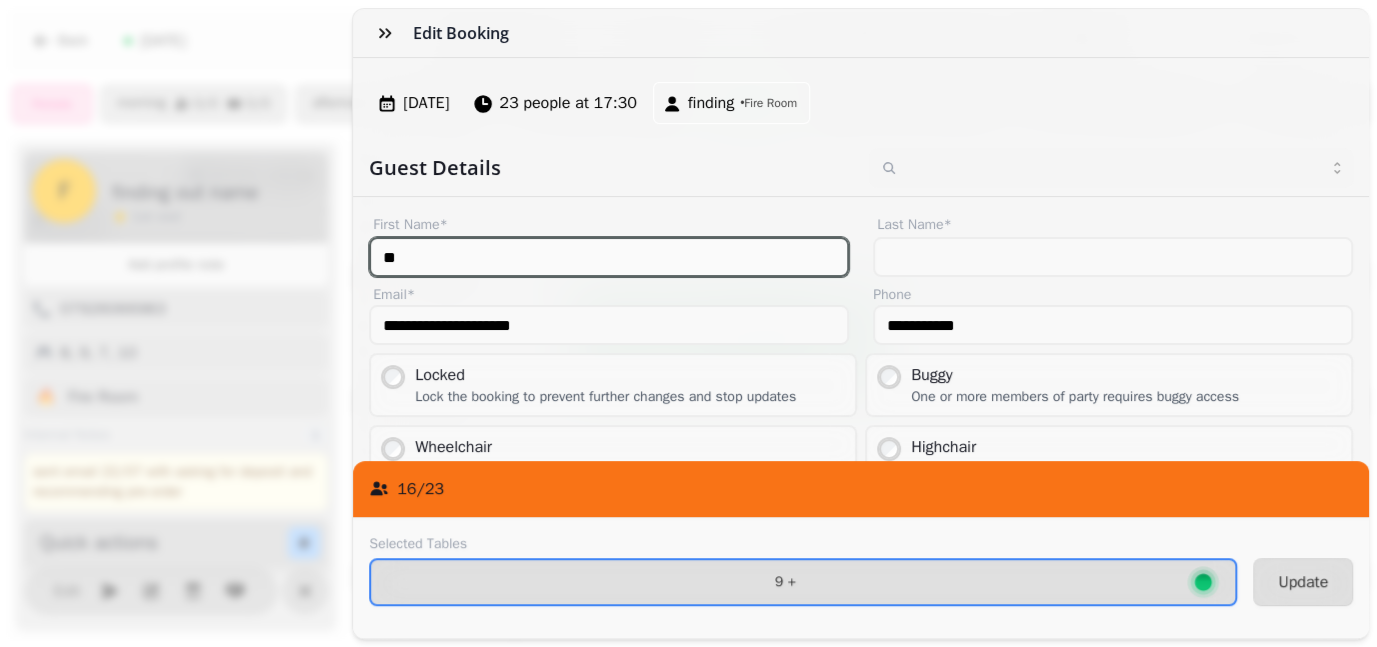 type on "*" 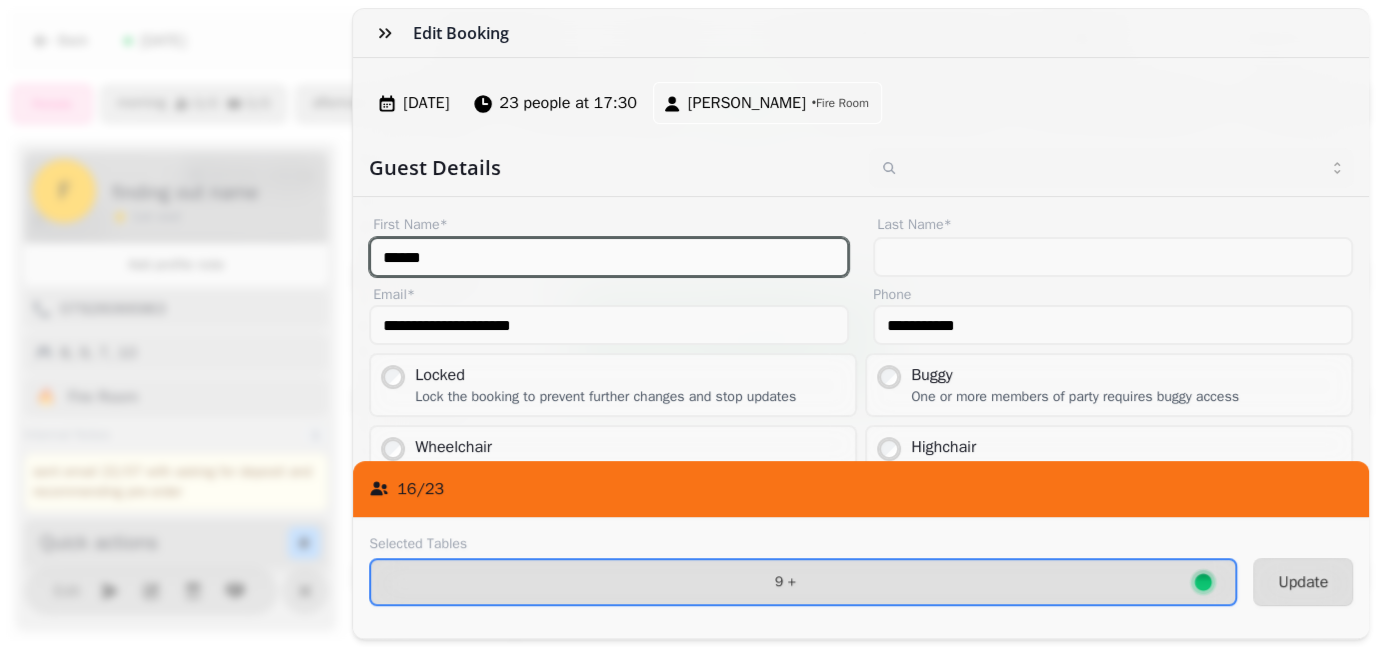 type on "******" 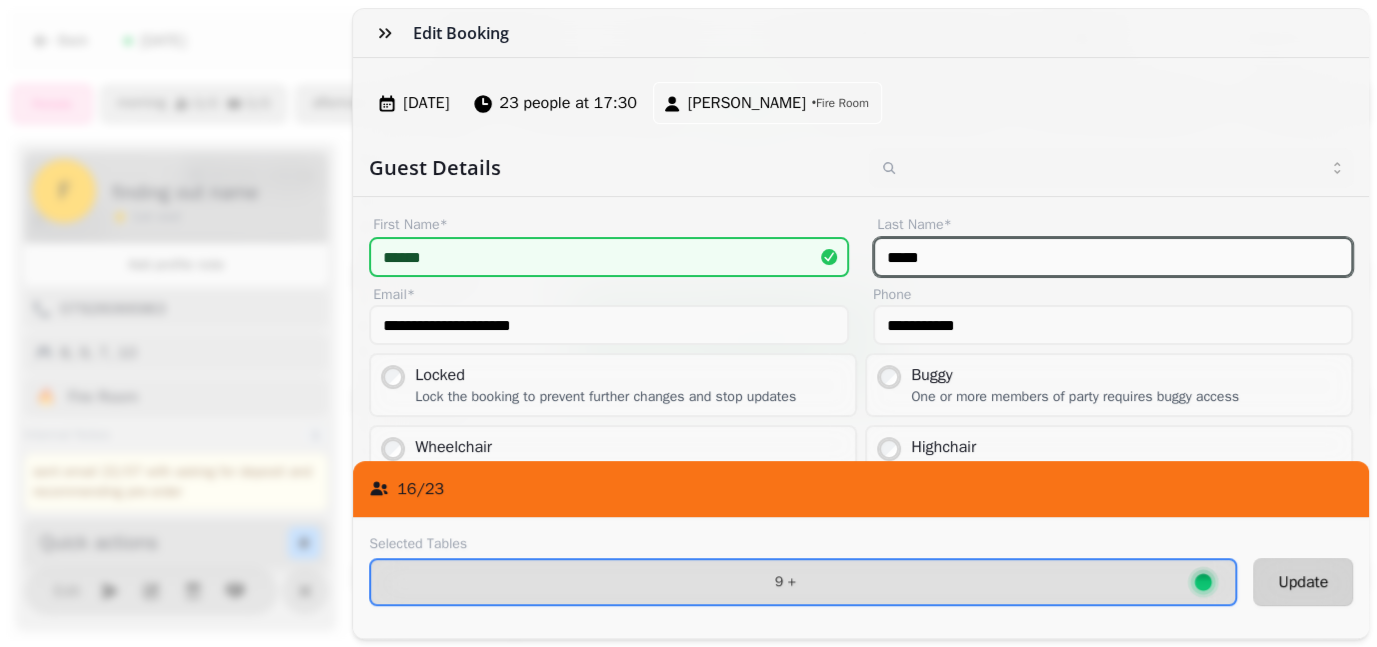 type on "*****" 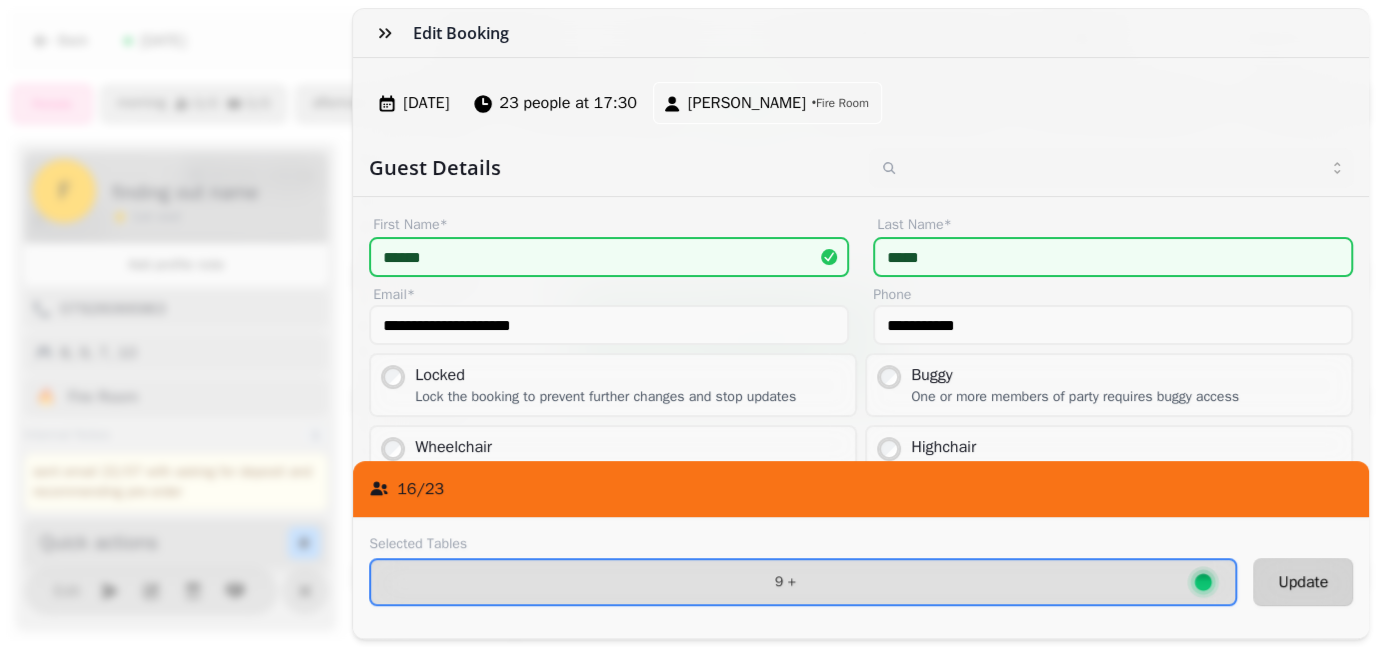 click on "Update" at bounding box center (1303, 582) 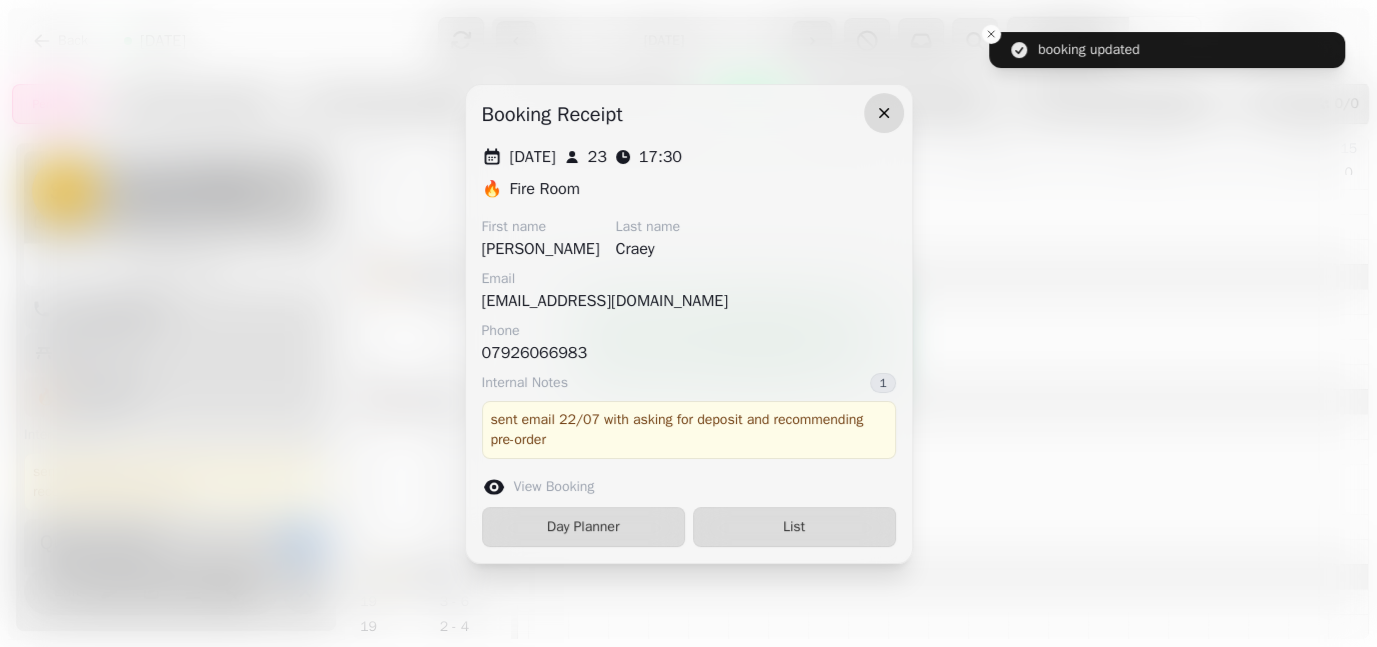 click 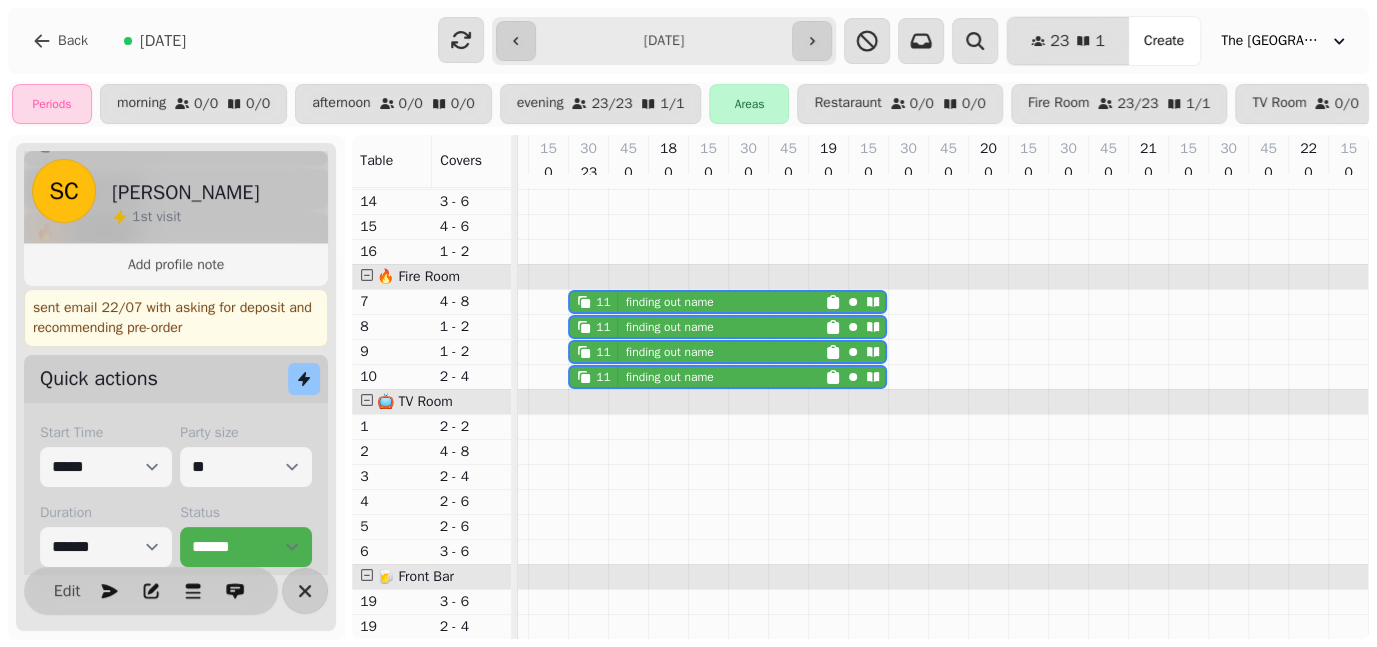 scroll, scrollTop: 298, scrollLeft: 0, axis: vertical 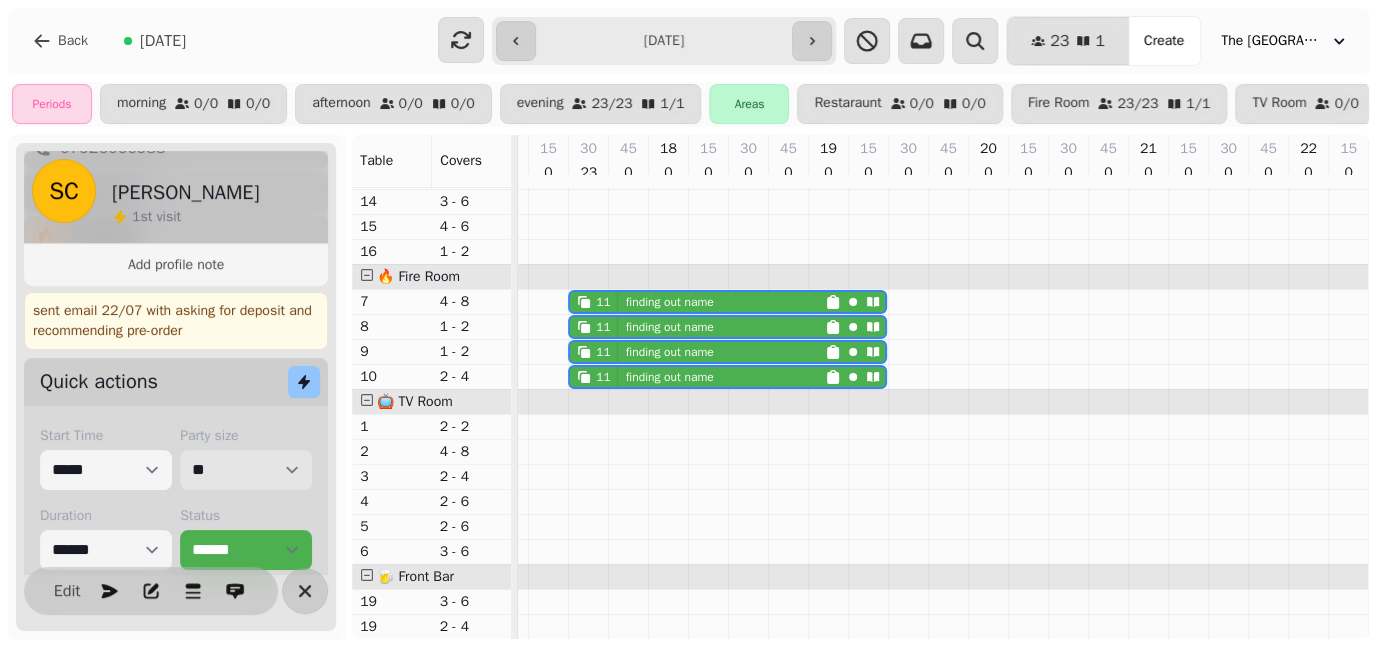 click on "* * * * * * * * * ** ** ** ** ** ** ** ** ** ** ** ** ** ** ** ** ** ** ** ** ** ** ** ** ** ** ** ** ** ** ** ** ** ** ** ** ** ** ** ** ** ** ** ** ** ** ** ** ** ** ** ** ** ** ** ** ** ** ** ** ** ** ** ** ** ** ** ** ** ** ** ** ** ** ** ** ** ** ** ** ** ** ** ** ** ** ** ** ** ** *** *** *** *** *** *** *** *** *** *** *** *** *** *** *** *** *** *** *** *** *** *** *** *** *** *** *** *** *** *** *** *** *** *** *** *** *** *** *** *** *** *** *** *** *** *** *** *** *** *** *** *** *** *** *** *** *** *** *** *** *** *** *** *** *** *** *** *** *** *** *** *** *** *** *** *** *** *** *** *** *** *** *** *** *** *** *** *** *** *** *** *** *** *** *** *** *** *** *** *** *** *** *** *** *** *** *** *** *** *** *** *** *** *** *** *** *** *** *** *** *** *** *** *** *** *** *** *** *** *** *** *** *** *** *** *** *** *** *** *** *** *** *** *** *** *** *** *** *** *** ***" at bounding box center (246, 470) 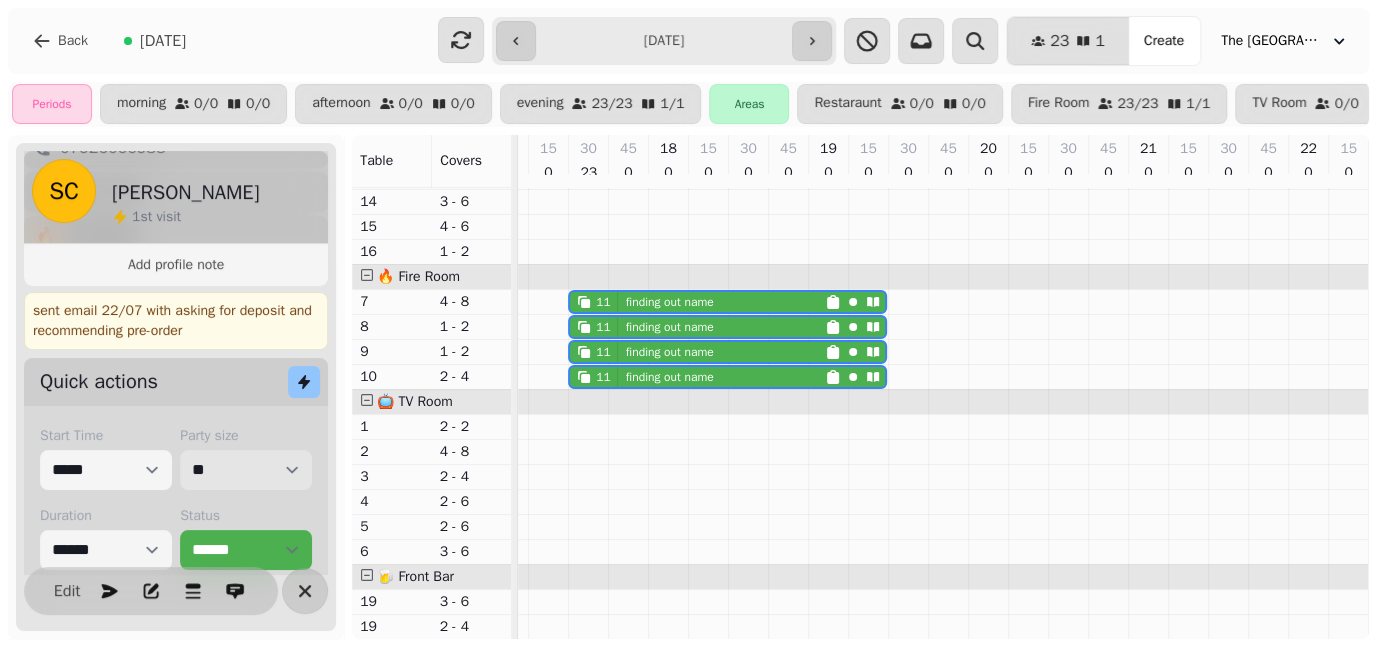 select on "**" 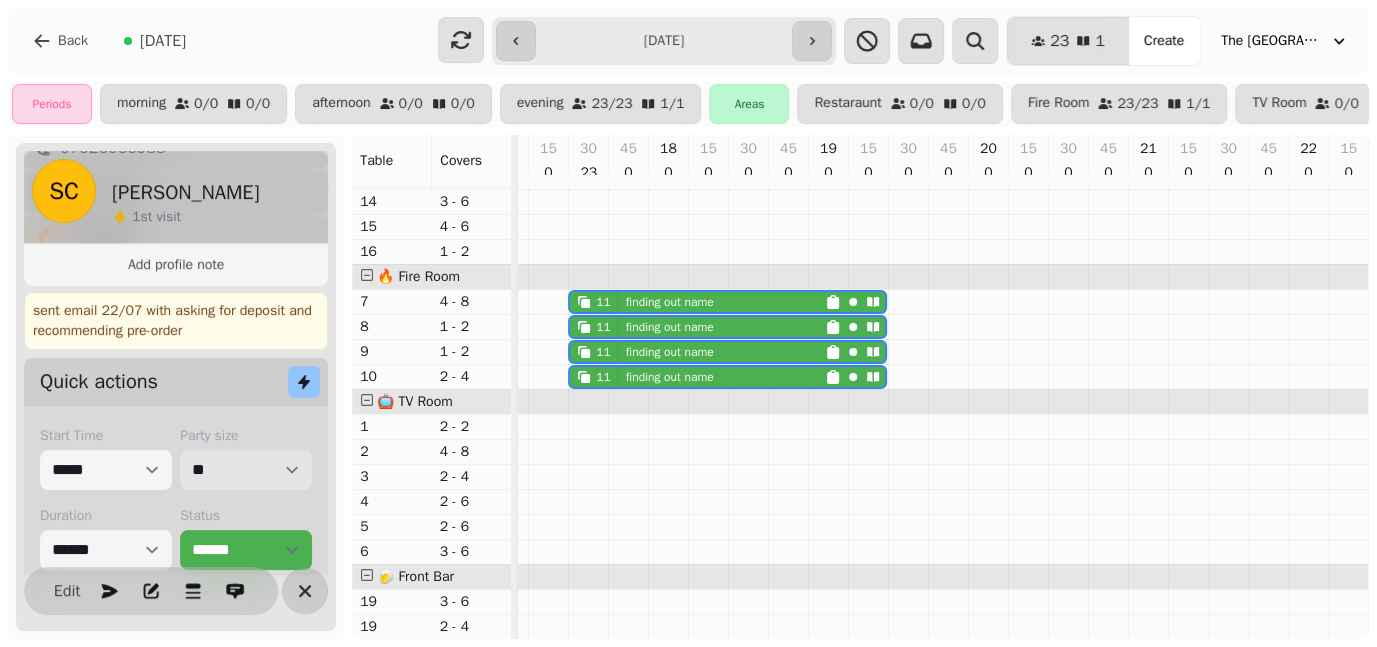 click on "* * * * * * * * * ** ** ** ** ** ** ** ** ** ** ** ** ** ** ** ** ** ** ** ** ** ** ** ** ** ** ** ** ** ** ** ** ** ** ** ** ** ** ** ** ** ** ** ** ** ** ** ** ** ** ** ** ** ** ** ** ** ** ** ** ** ** ** ** ** ** ** ** ** ** ** ** ** ** ** ** ** ** ** ** ** ** ** ** ** ** ** ** ** ** *** *** *** *** *** *** *** *** *** *** *** *** *** *** *** *** *** *** *** *** *** *** *** *** *** *** *** *** *** *** *** *** *** *** *** *** *** *** *** *** *** *** *** *** *** *** *** *** *** *** *** *** *** *** *** *** *** *** *** *** *** *** *** *** *** *** *** *** *** *** *** *** *** *** *** *** *** *** *** *** *** *** *** *** *** *** *** *** *** *** *** *** *** *** *** *** *** *** *** *** *** *** *** *** *** *** *** *** *** *** *** *** *** *** *** *** *** *** *** *** *** *** *** *** *** *** *** *** *** *** *** *** *** *** *** *** *** *** *** *** *** *** *** *** *** *** *** *** *** *** ***" at bounding box center (246, 470) 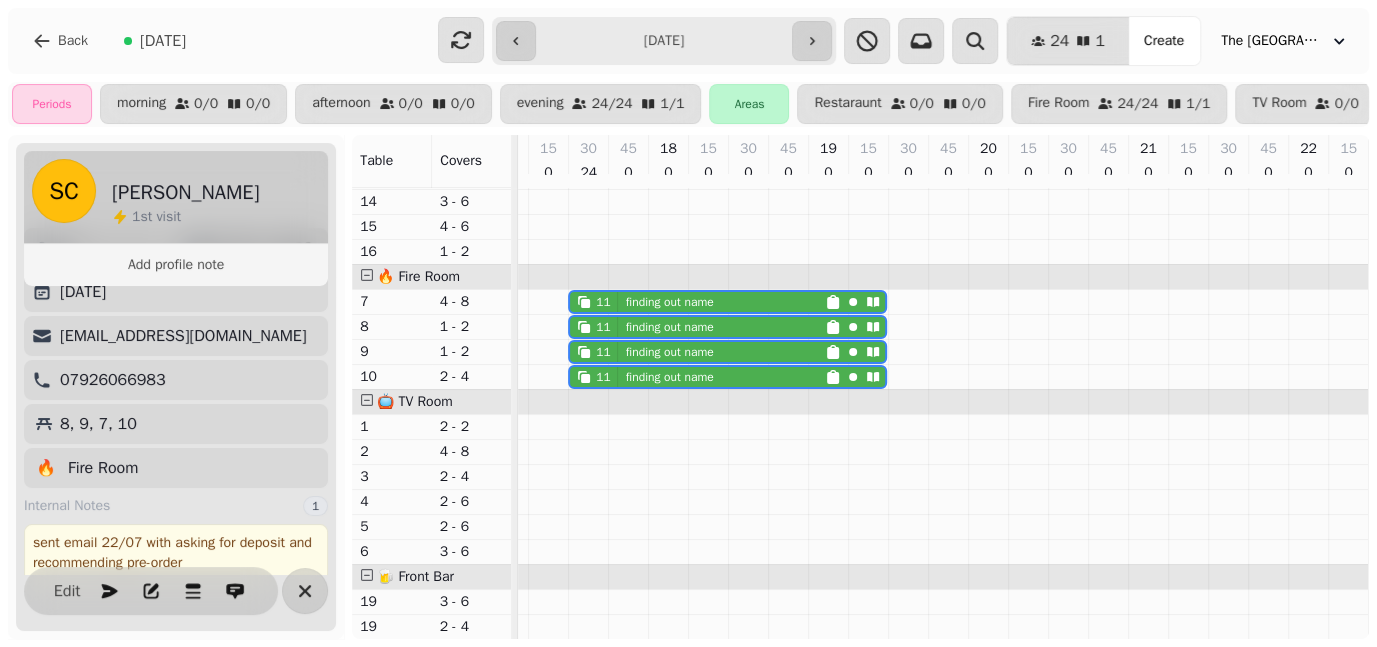 scroll, scrollTop: 64, scrollLeft: 0, axis: vertical 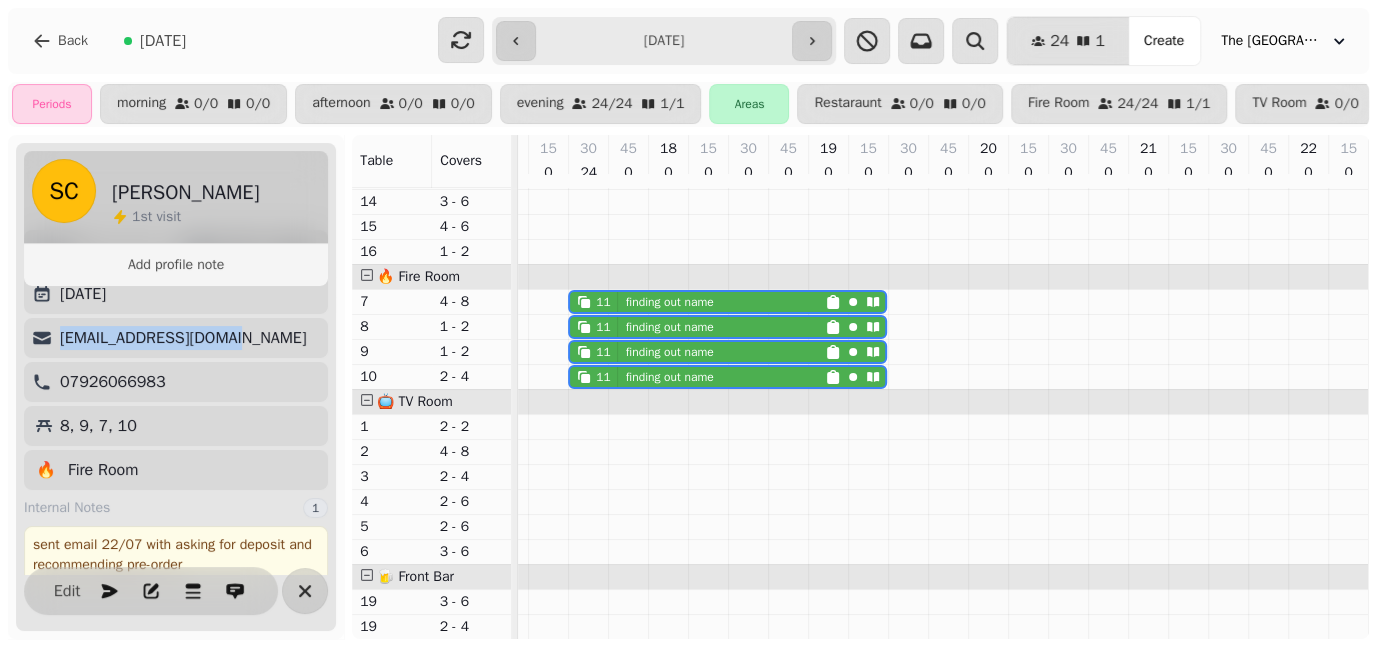 drag, startPoint x: 217, startPoint y: 343, endPoint x: 54, endPoint y: 352, distance: 163.24828 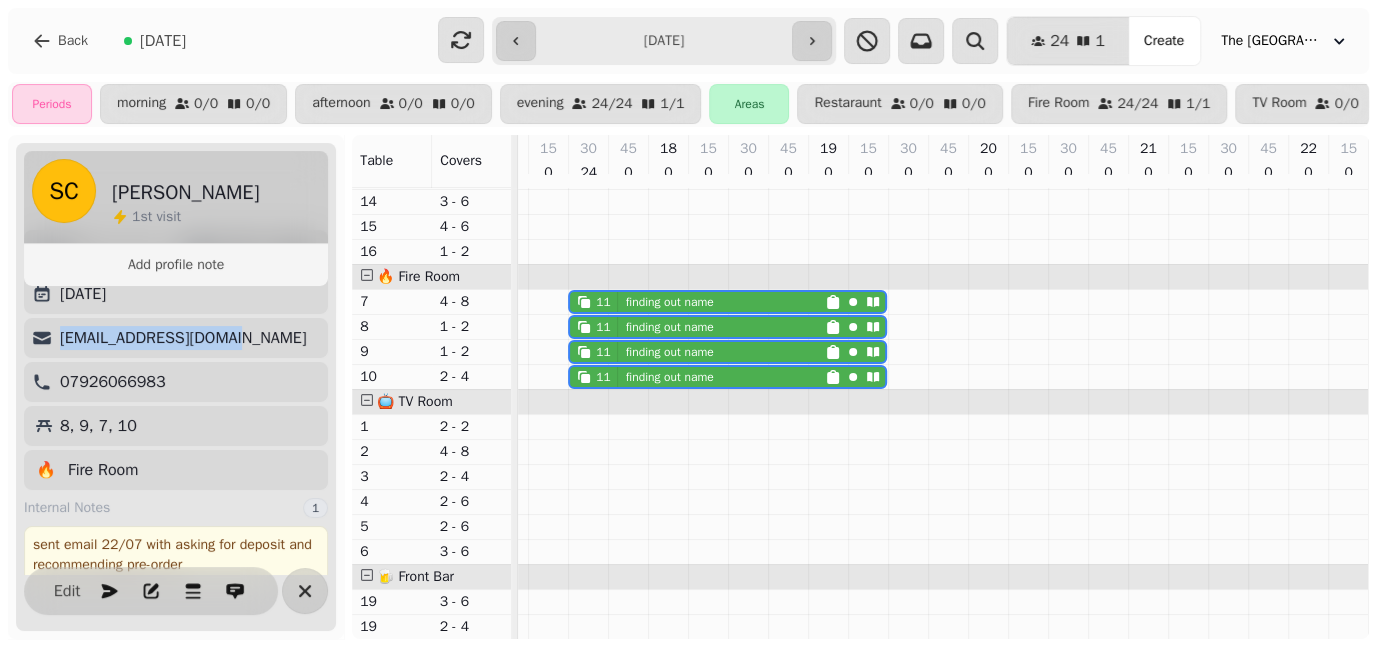 click on "[EMAIL_ADDRESS][DOMAIN_NAME]" at bounding box center [174, 338] 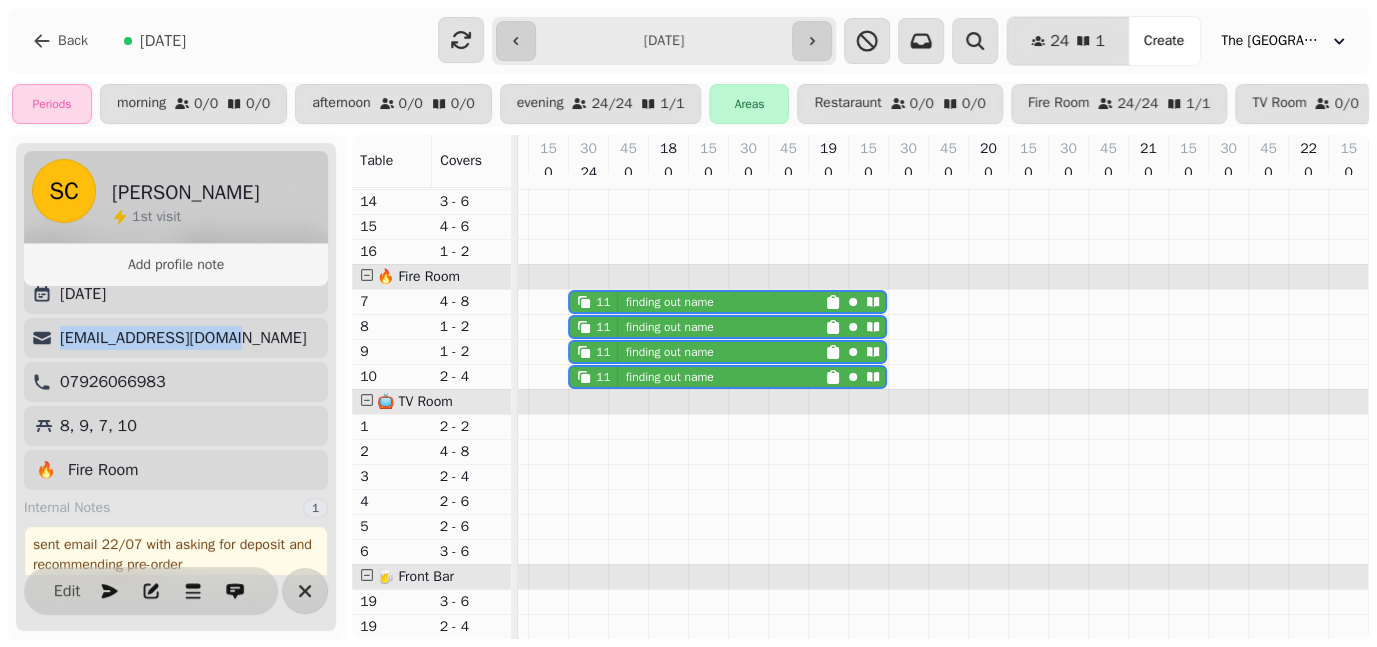 scroll, scrollTop: 245, scrollLeft: 0, axis: vertical 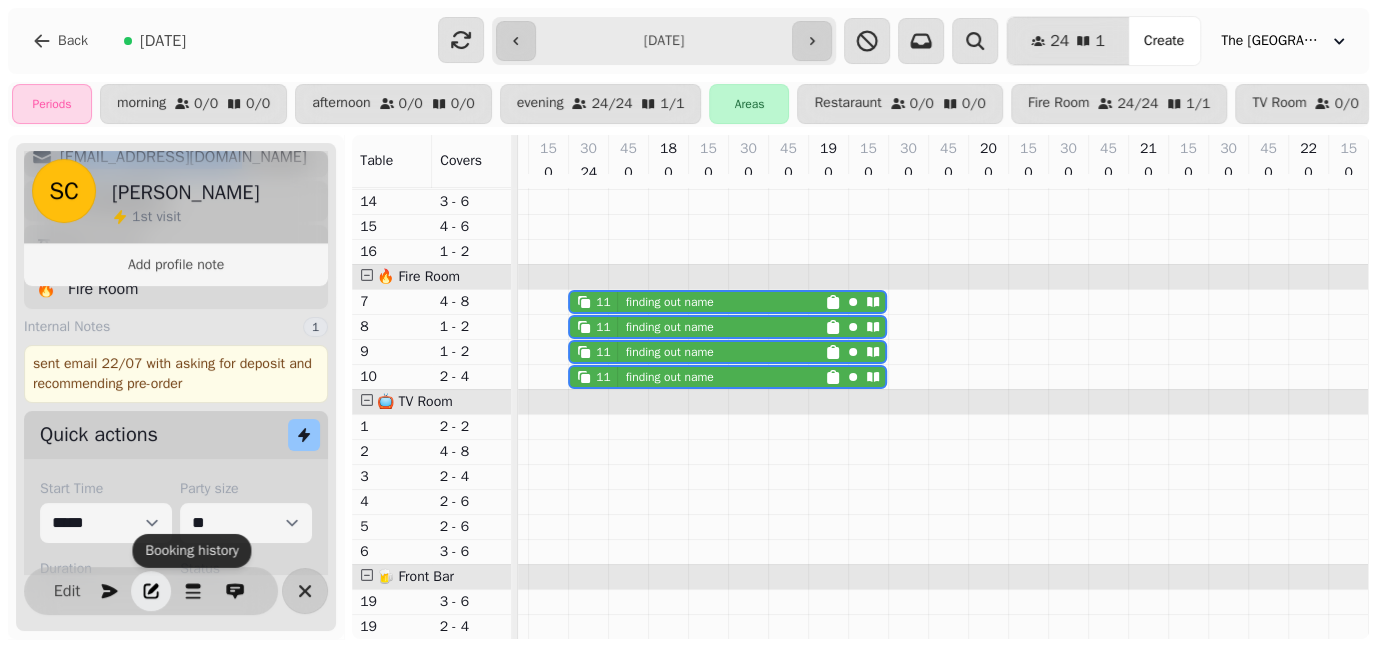 click 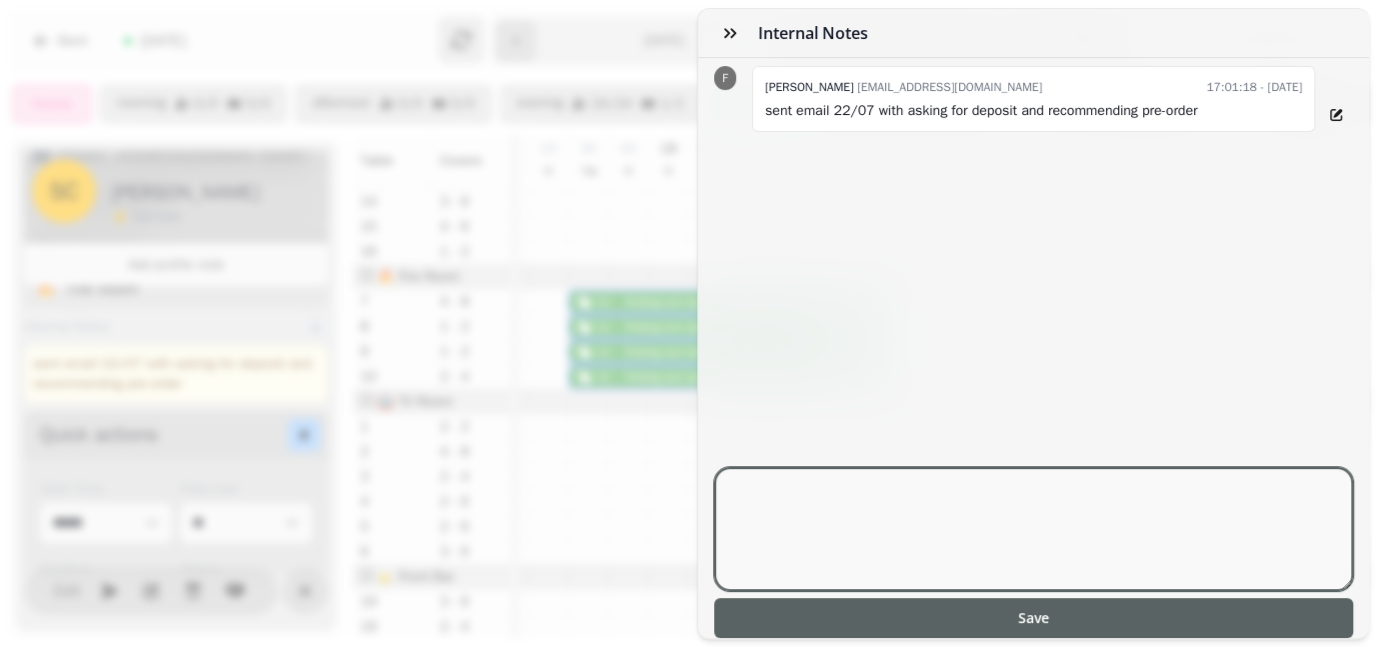 click at bounding box center [1034, 529] 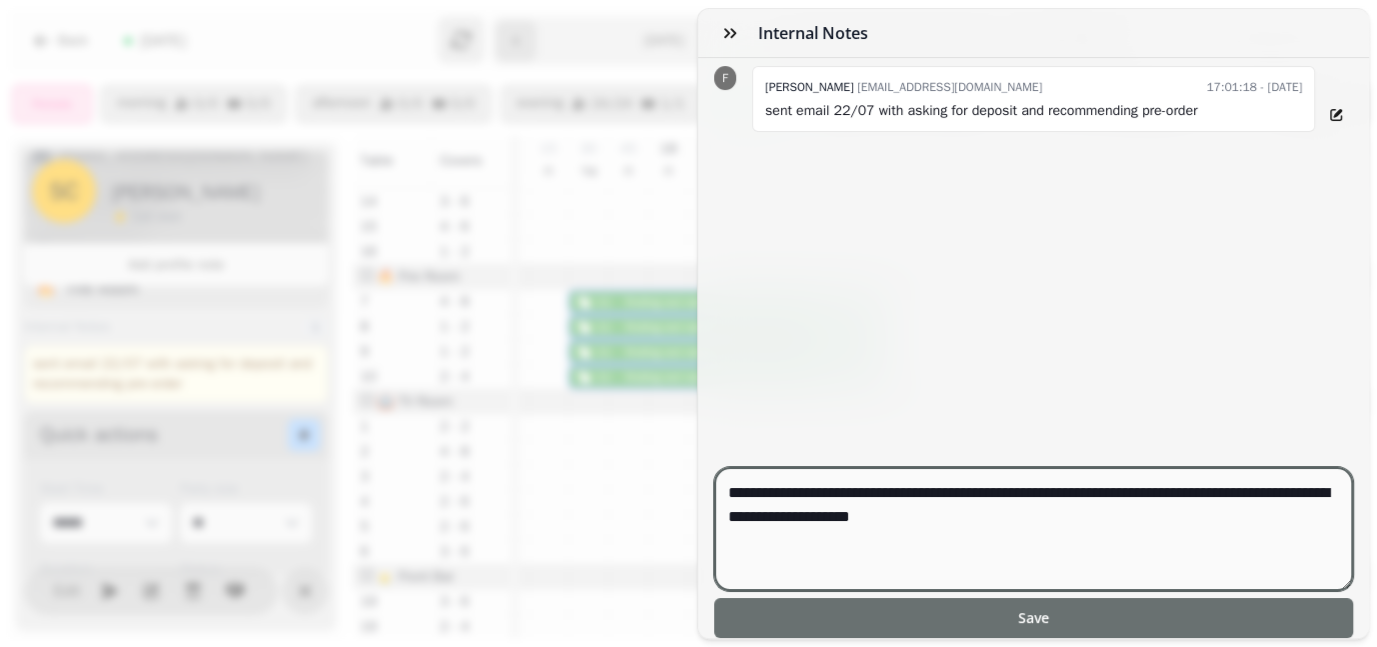 type on "**********" 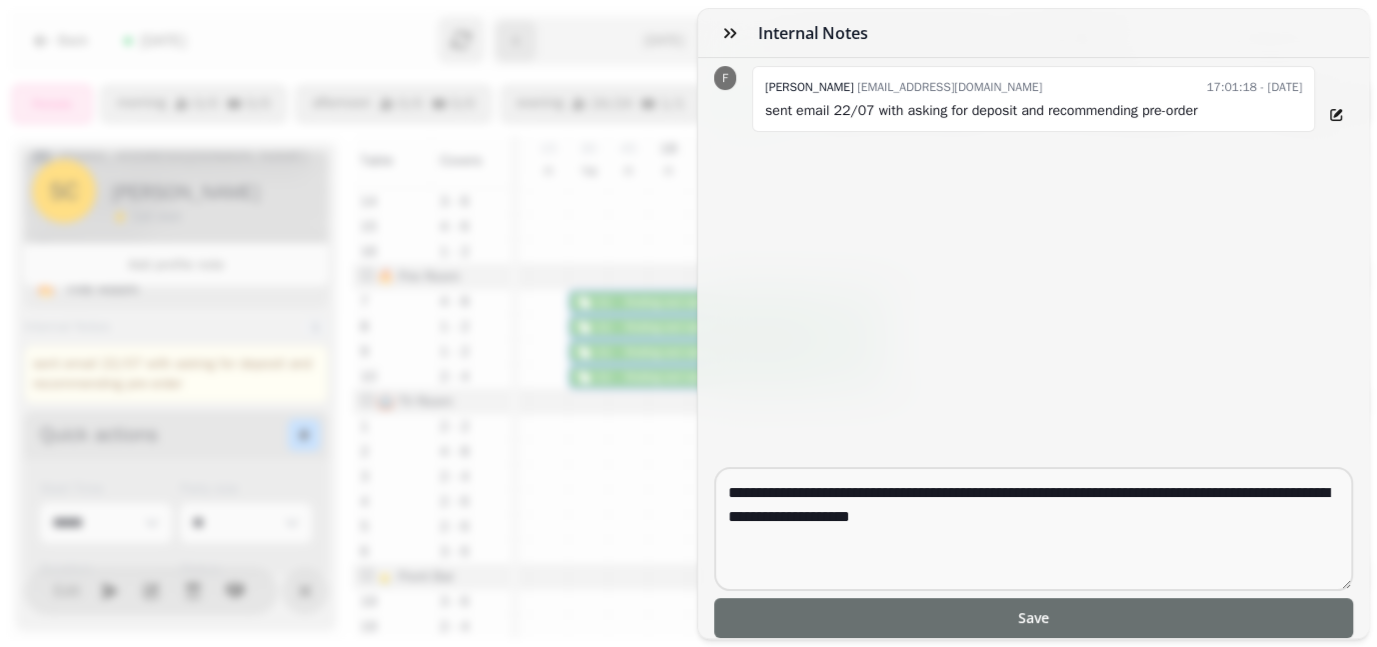click on "Save" at bounding box center [1034, 618] 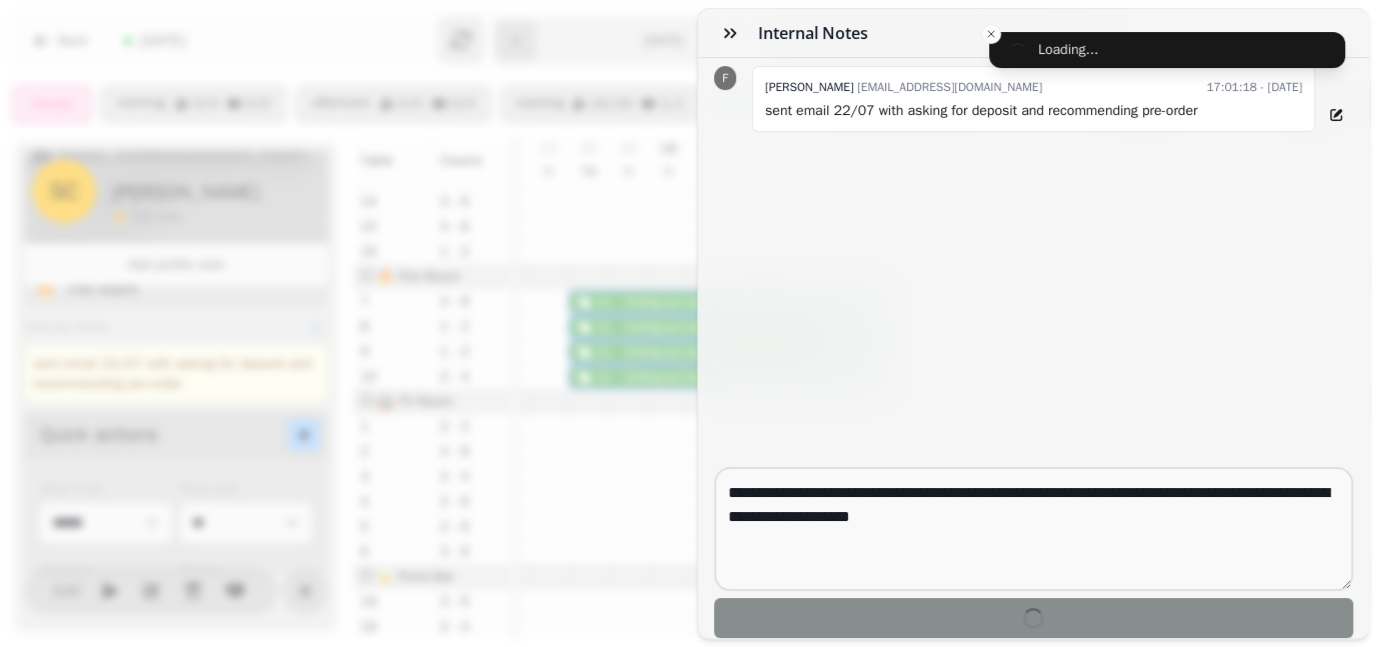type 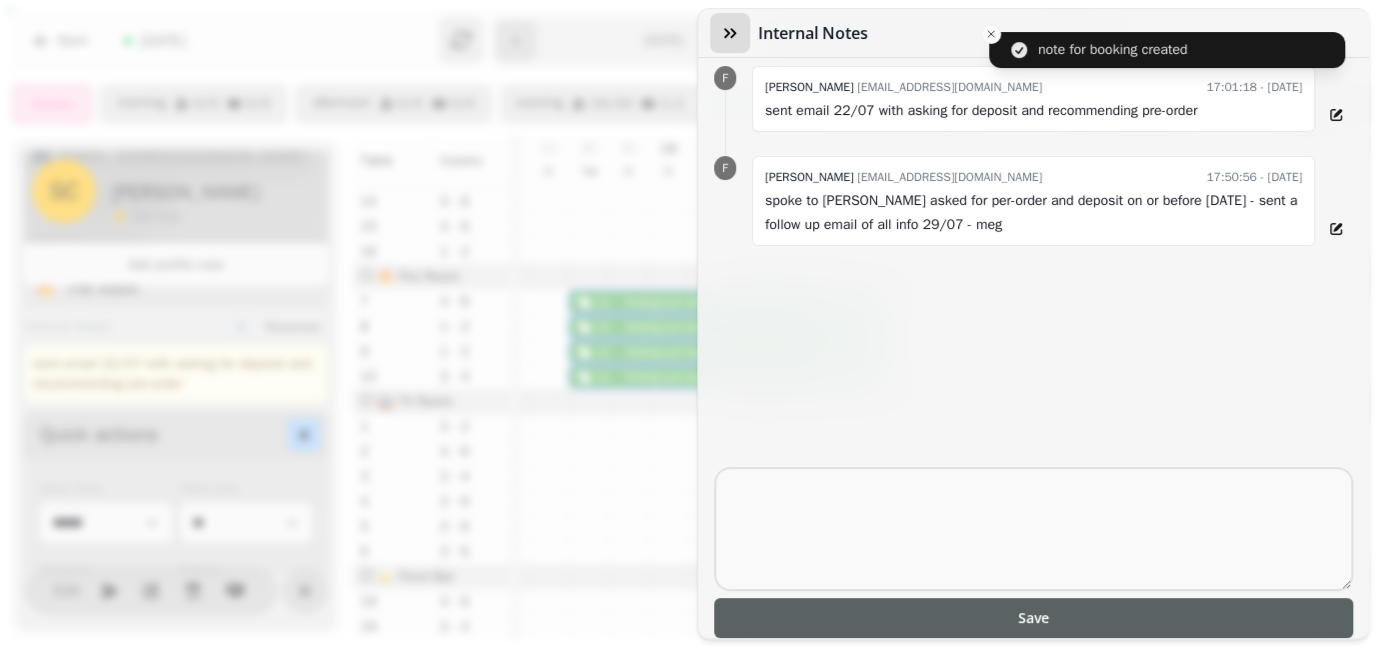 click at bounding box center [730, 33] 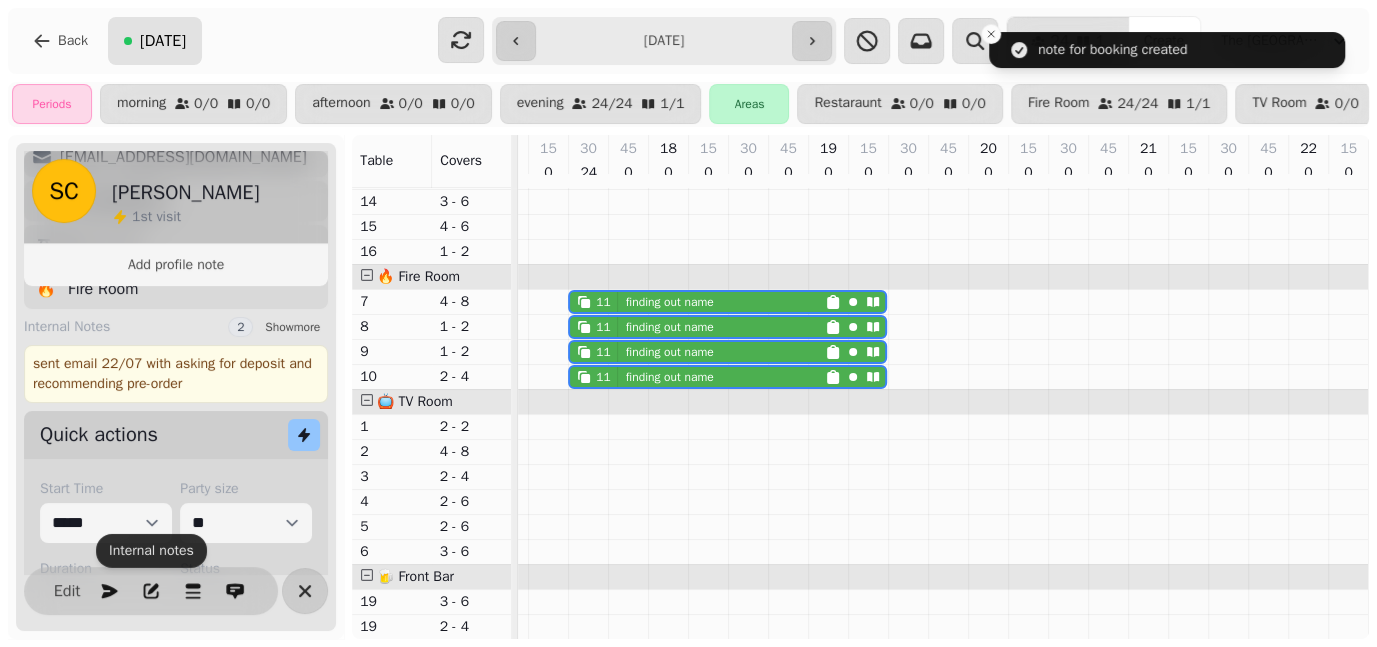 click on "[DATE]" at bounding box center (163, 41) 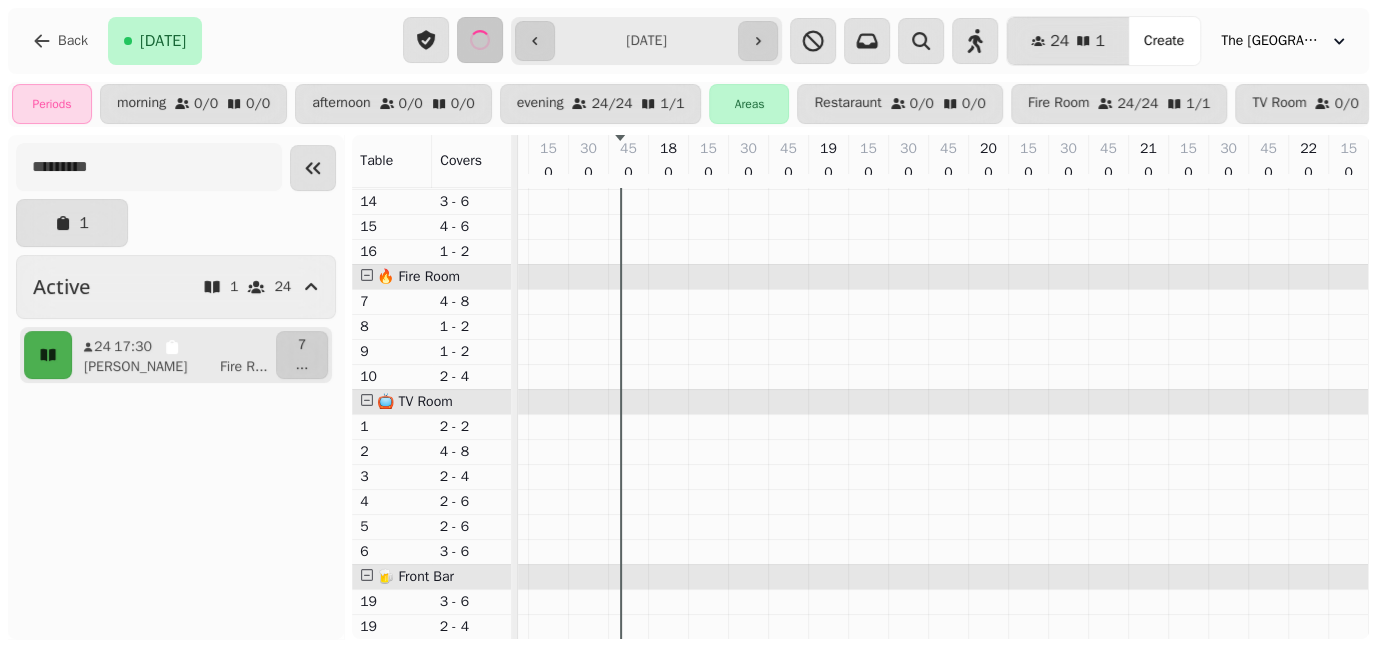 scroll, scrollTop: 0, scrollLeft: 178, axis: horizontal 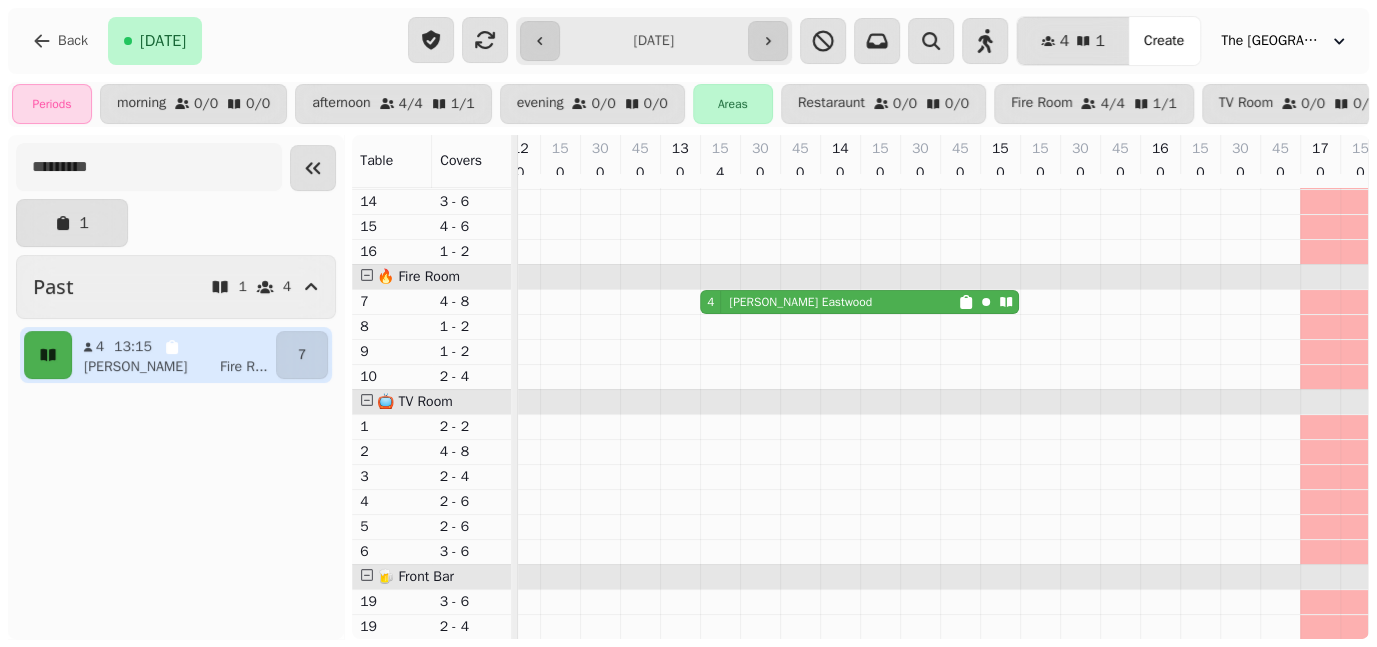 click on "**********" at bounding box center [654, 41] 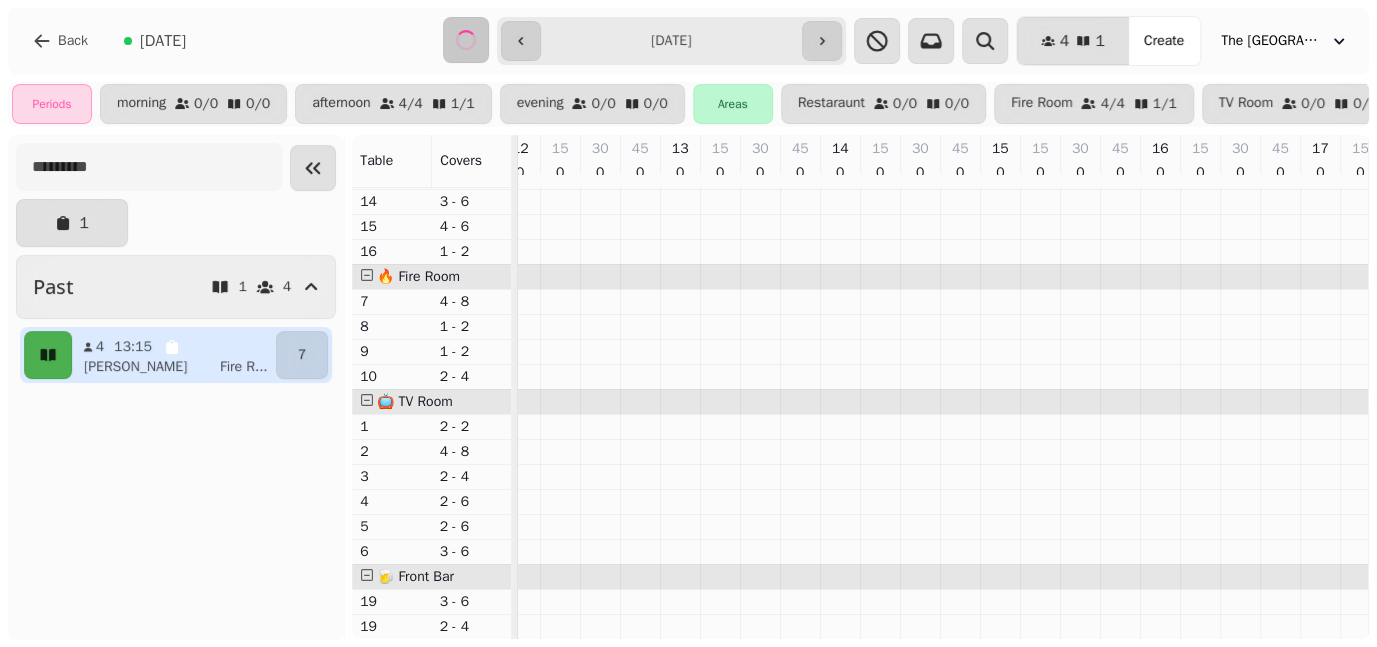 scroll, scrollTop: 61, scrollLeft: 0, axis: vertical 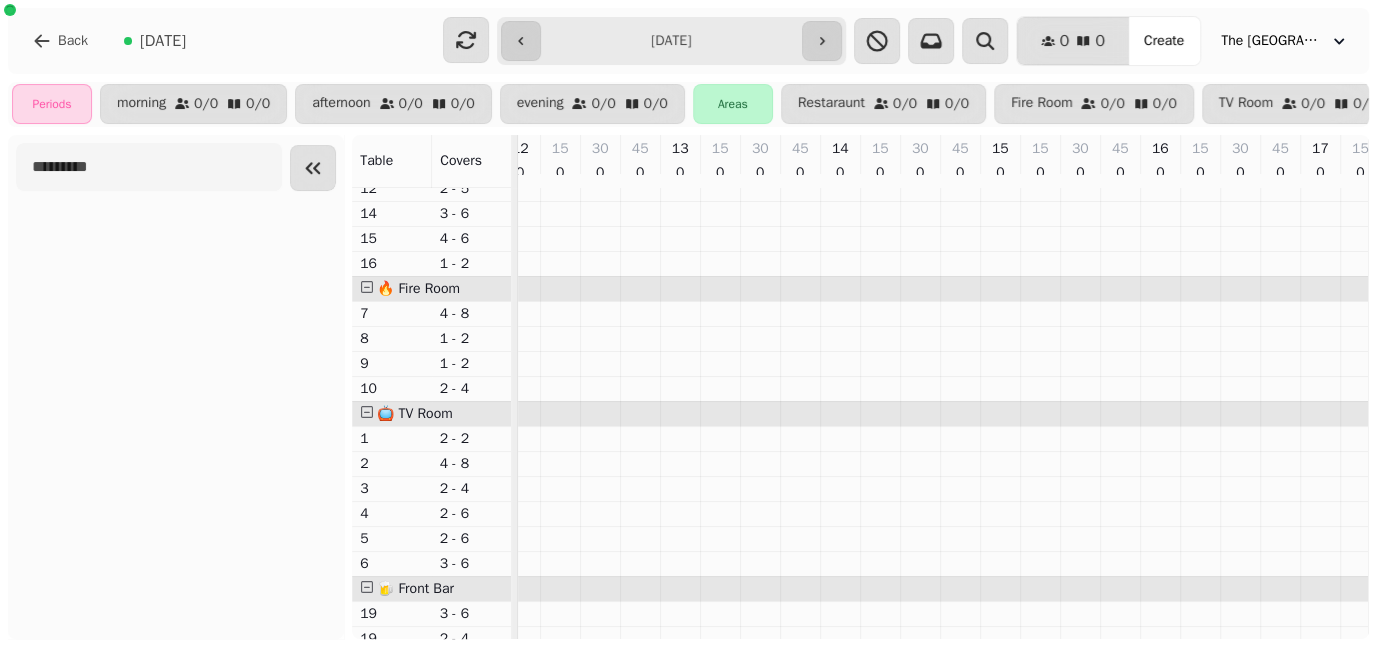 type on "**********" 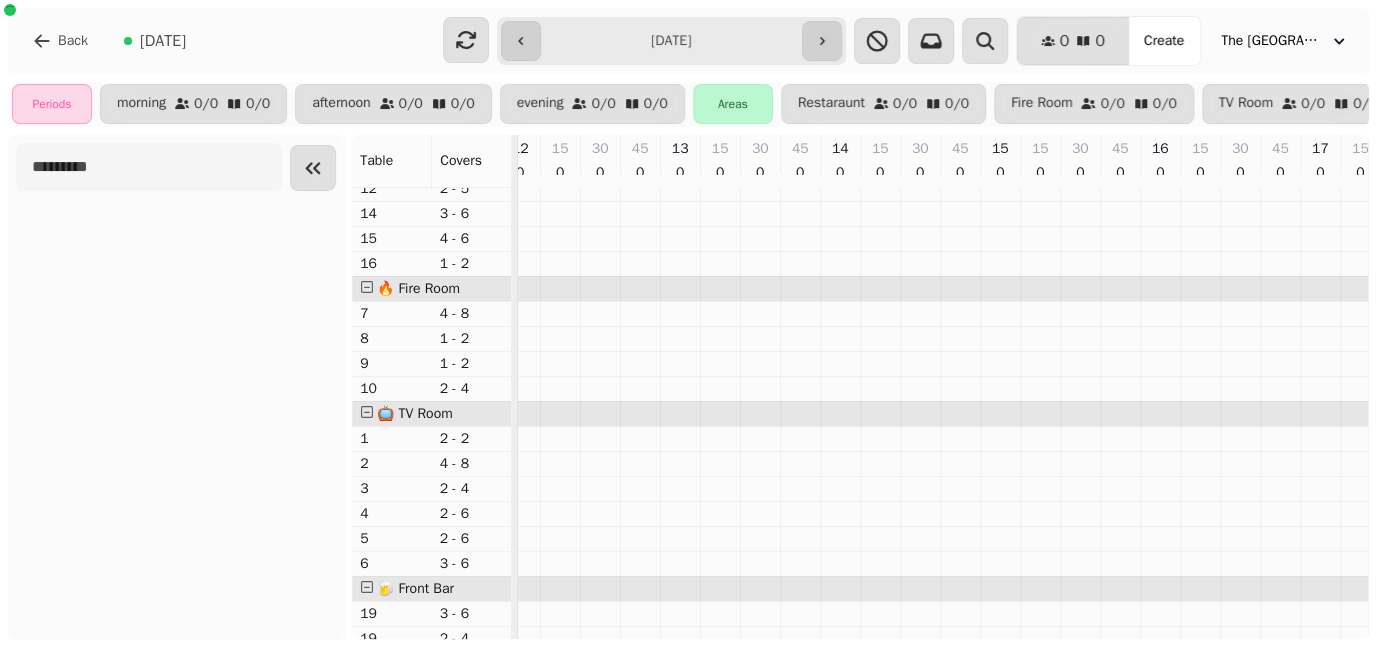 select on "**********" 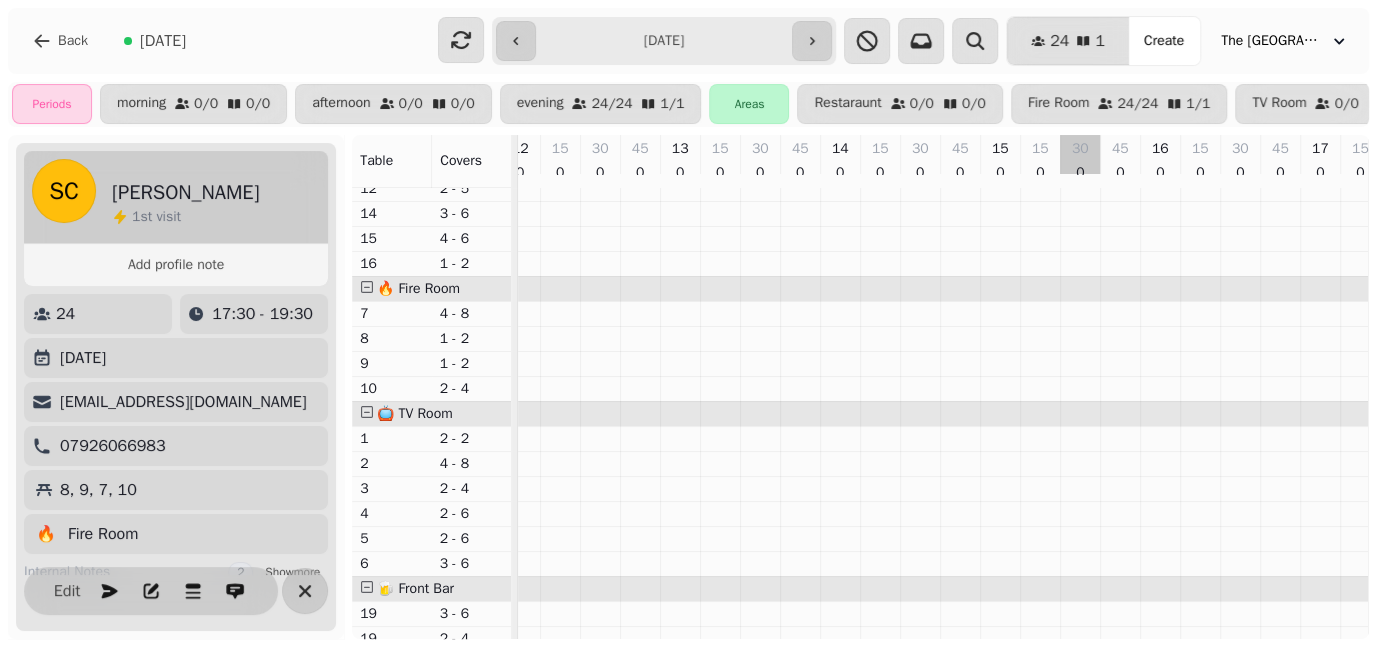 scroll, scrollTop: 61, scrollLeft: 1003, axis: both 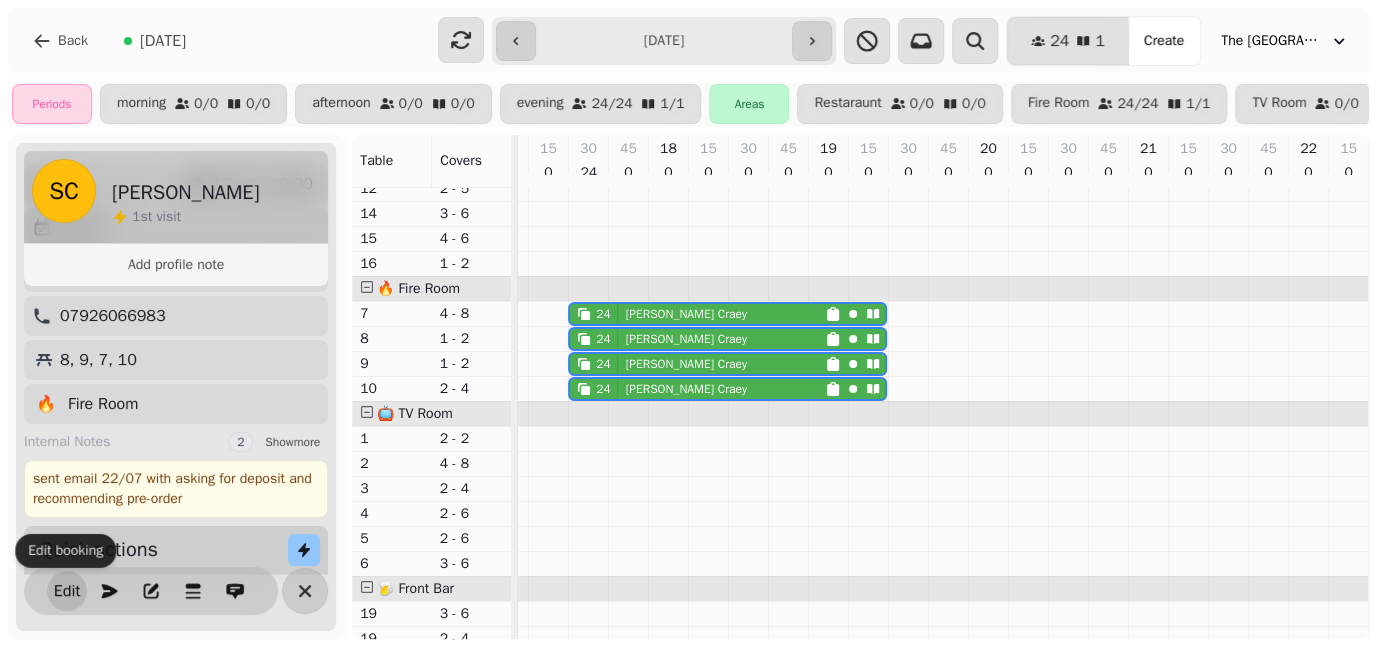 click on "Edit" at bounding box center [67, 591] 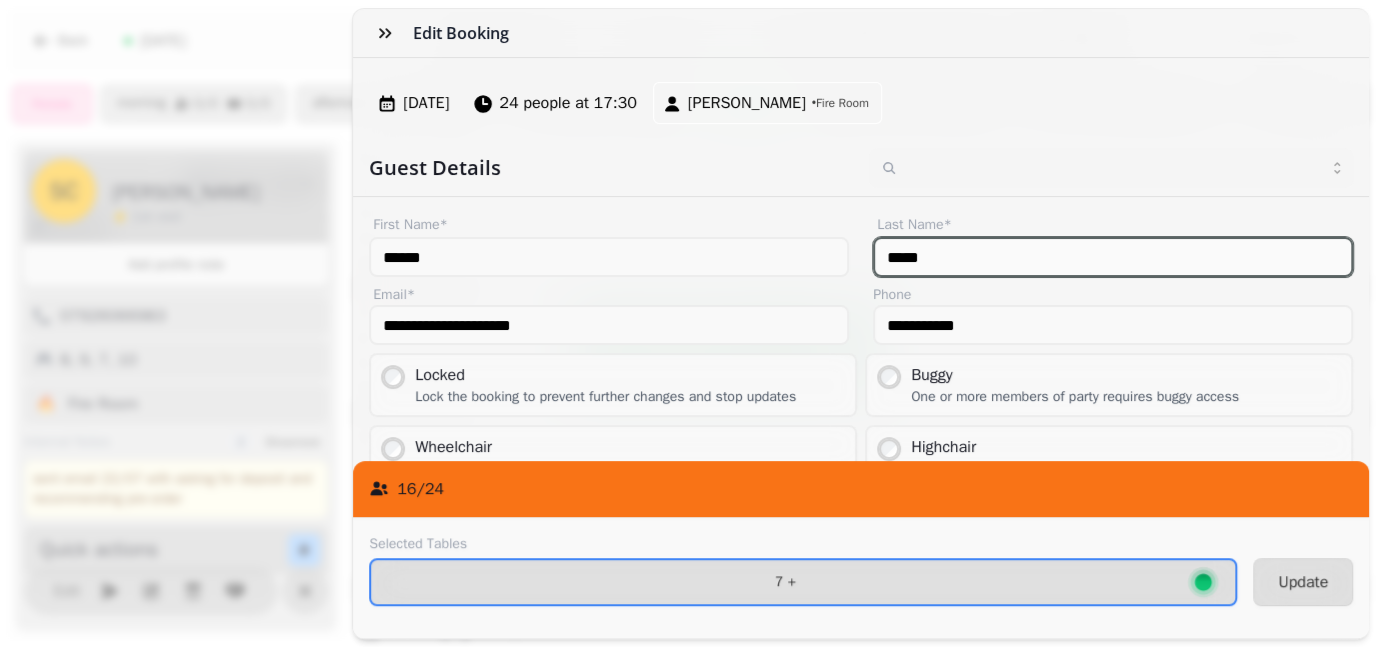 click on "*****" at bounding box center (1113, 257) 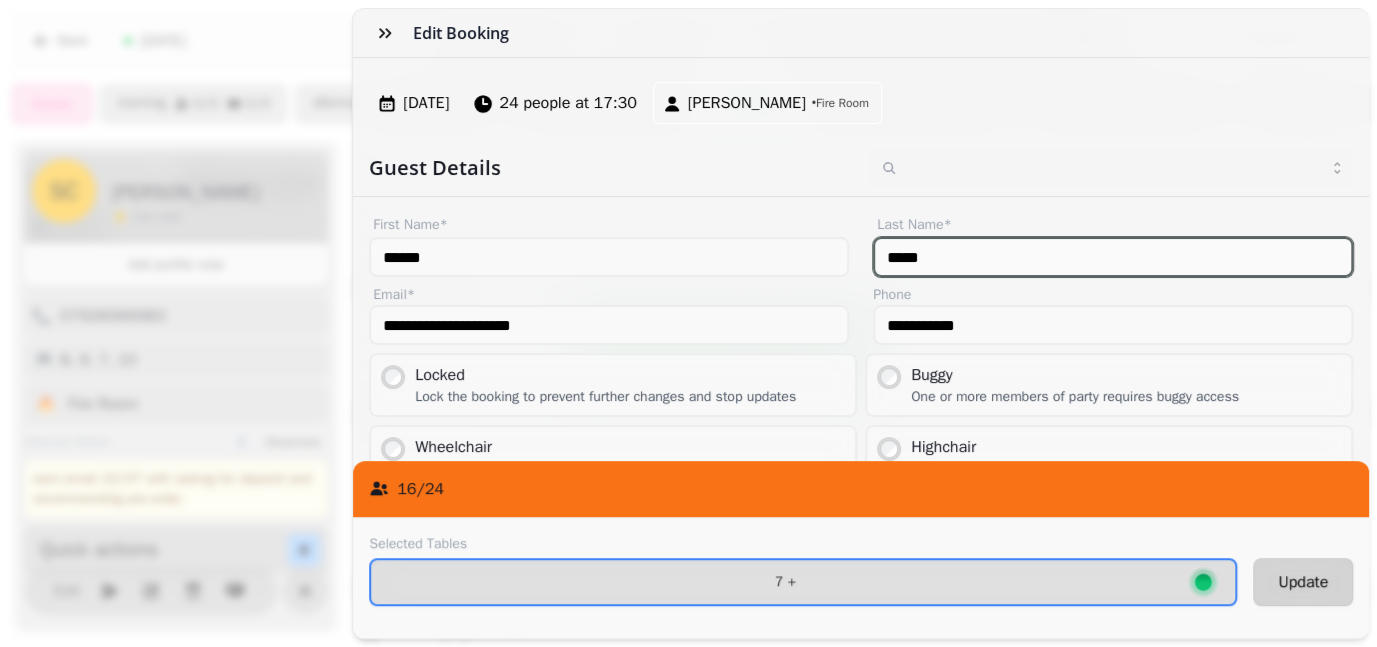 type on "*****" 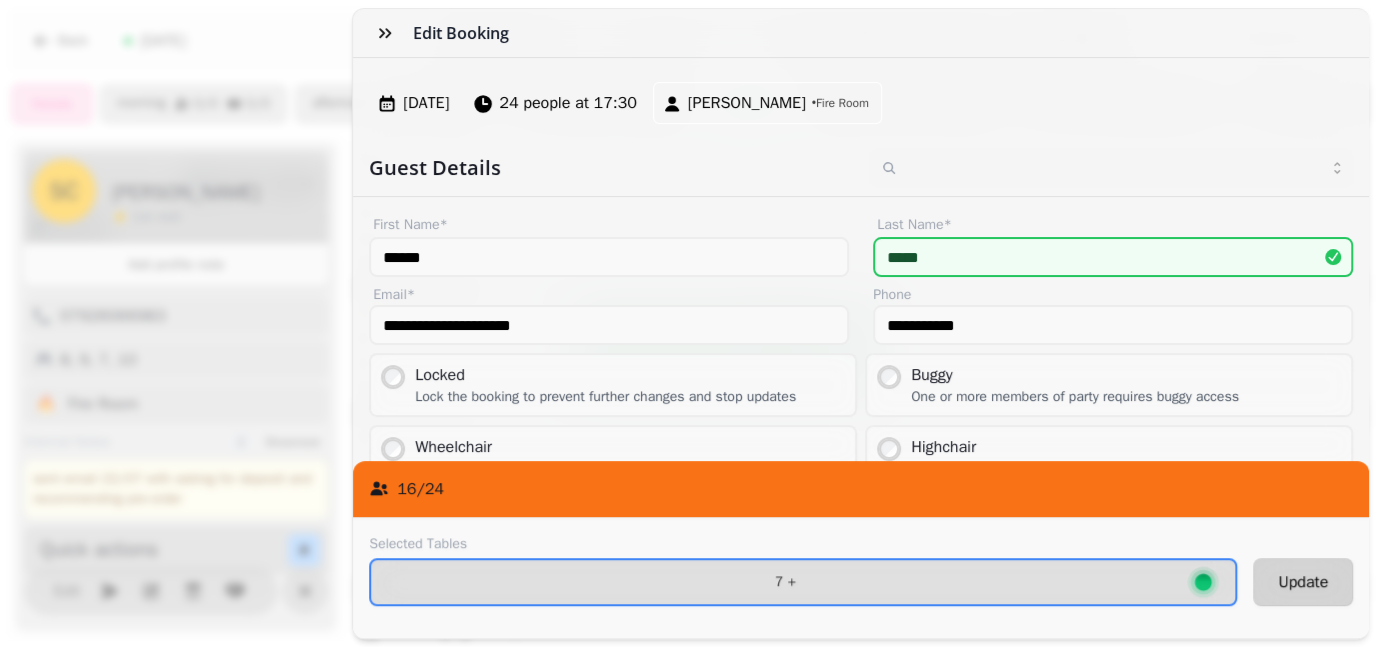 click on "Update" at bounding box center (1303, 582) 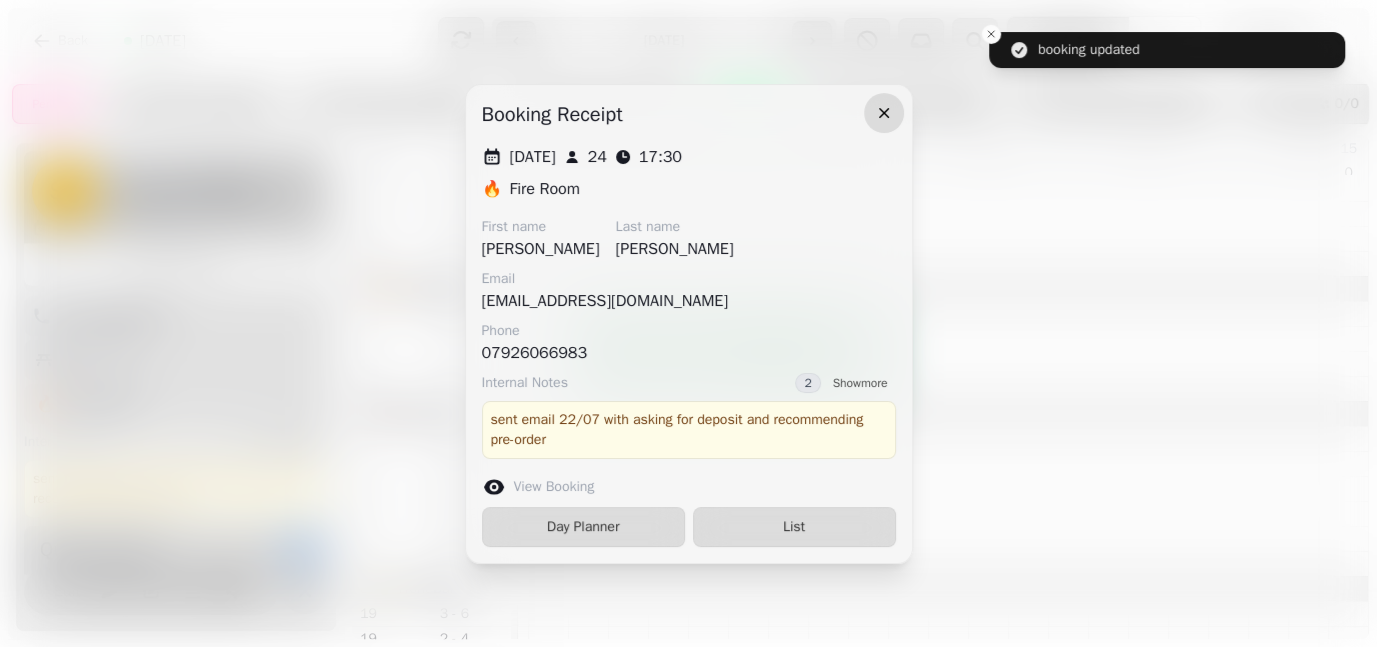click 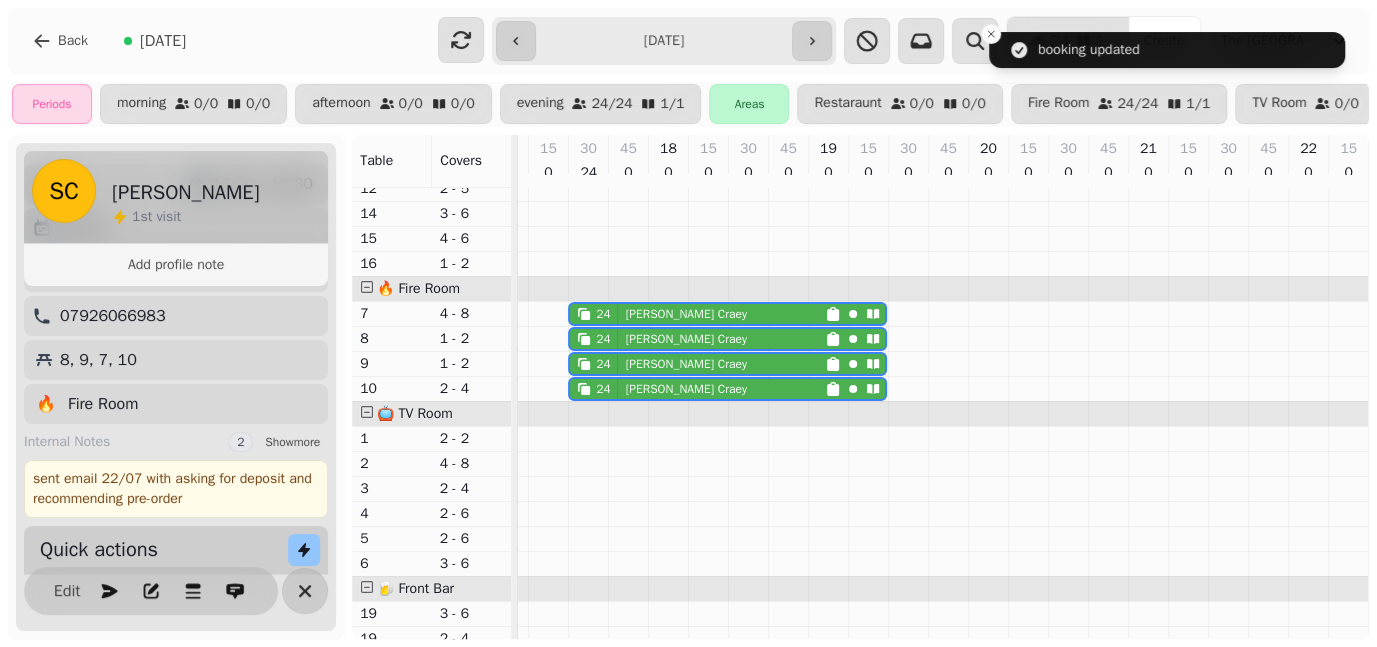 scroll, scrollTop: 61, scrollLeft: 836, axis: both 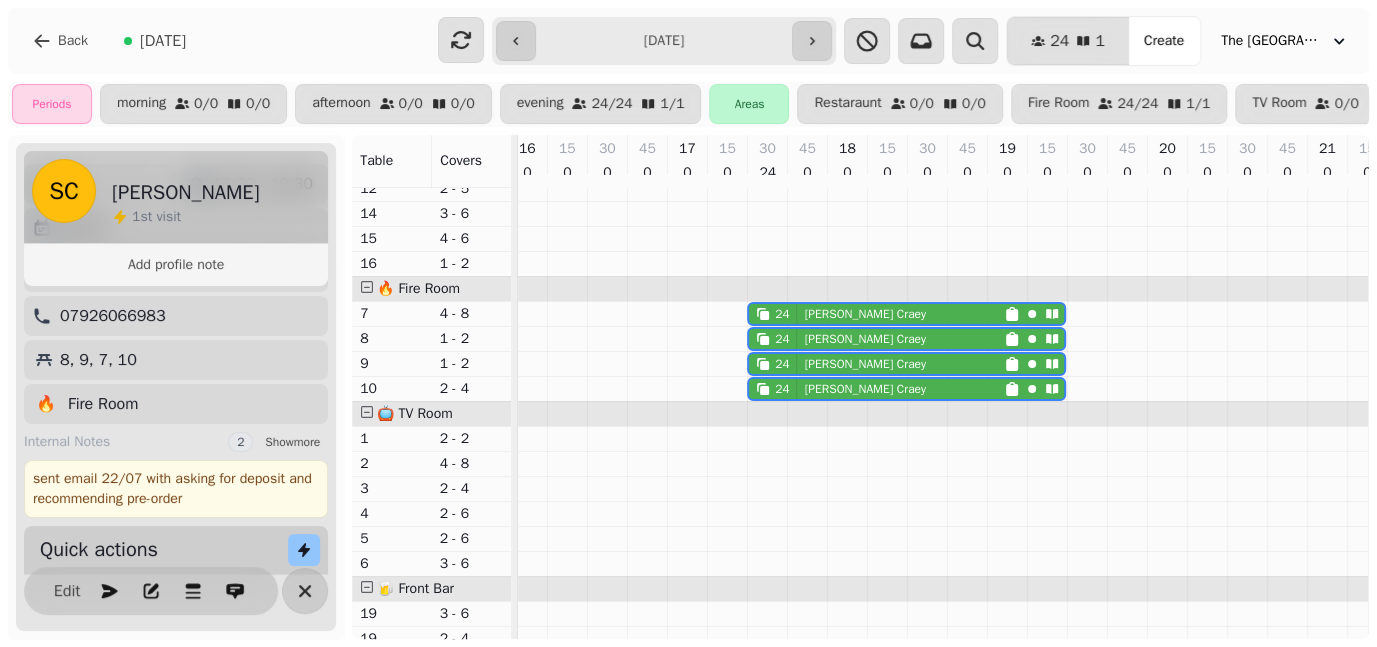 click at bounding box center [367, 412] 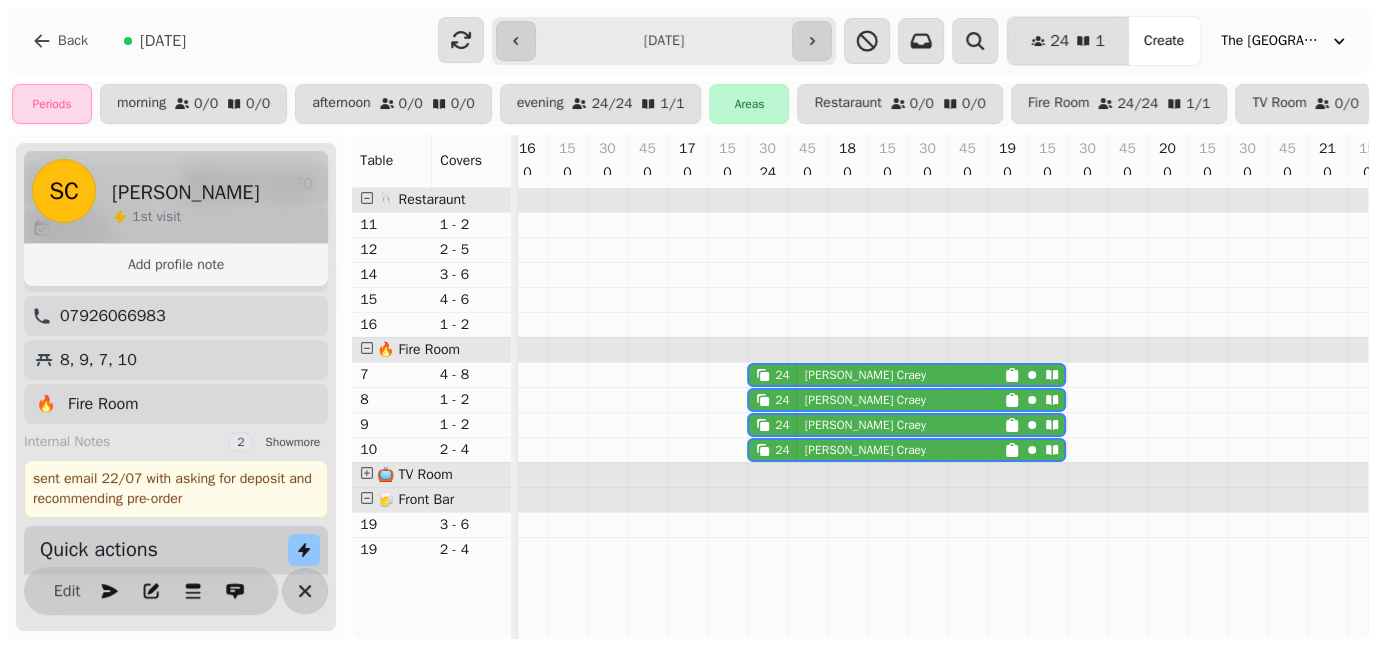 scroll, scrollTop: 0, scrollLeft: 0, axis: both 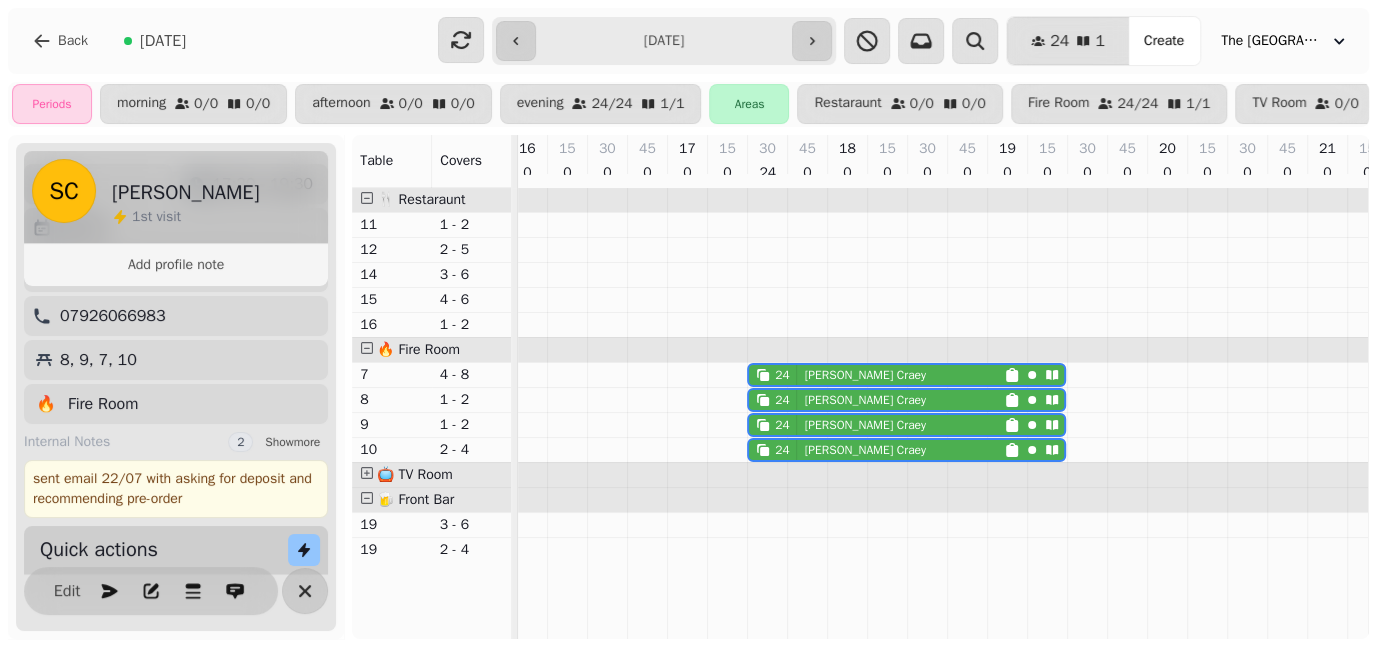 click on "SC [PERSON_NAME] 1 st   visit Add profile note 24 17:30 - 19:30 [DATE] [EMAIL_ADDRESS][DOMAIN_NAME] 07926066983 8, 9, 7, 10 🔥 Fire Room Internal Notes 2 Show  more sent email 22/07 with asking for deposit and recommending pre-order  Quick actions Start Time ***** ***** ***** ***** ***** ***** ***** ***** ***** ***** ***** ***** ***** ***** ***** ***** ***** ***** ***** ***** ***** ***** ***** ***** ***** ***** ***** ***** ***** ***** ***** ***** ***** ***** ***** ***** ***** ***** ***** ***** ***** ***** ***** ***** ***** ***** ***** ***** ***** ***** ***** ***** ***** ***** ***** ***** ***** ***** ***** ***** ***** ***** ***** ***** ***** ***** ***** ***** ***** ***** ***** ***** ***** ***** ***** ***** ***** ***** ***** ***** ***** ***** ***** ***** ***** ***** ***** ***** ***** ***** ***** ***** ***** ***** ***** ***** Party size * * * * * * * * * ** ** ** ** ** ** ** ** ** ** ** ** ** ** ** ** ** ** ** ** ** ** ** ** ** ** ** ** ** ** ** ** ** ** ** ** ** ** ** ** ** ** ** ** ** ** ** ** ** **" at bounding box center (176, 387) 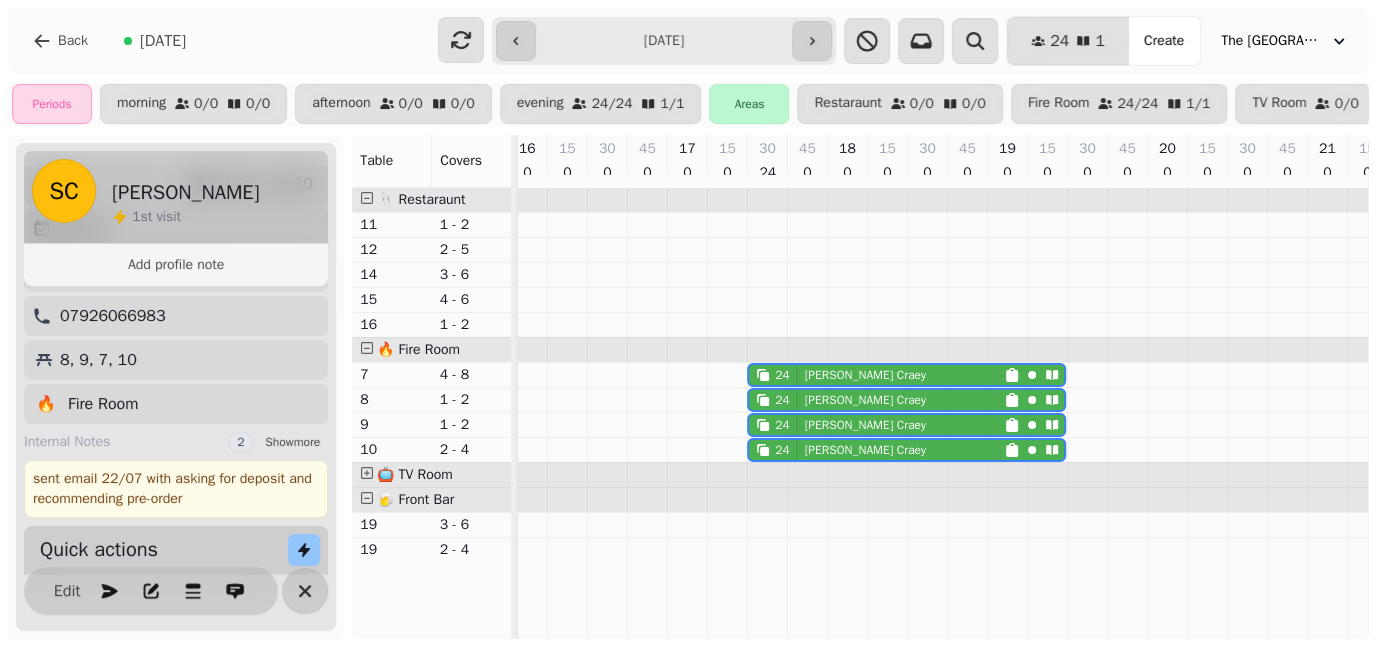 drag, startPoint x: 257, startPoint y: 7, endPoint x: 140, endPoint y: -30, distance: 122.711044 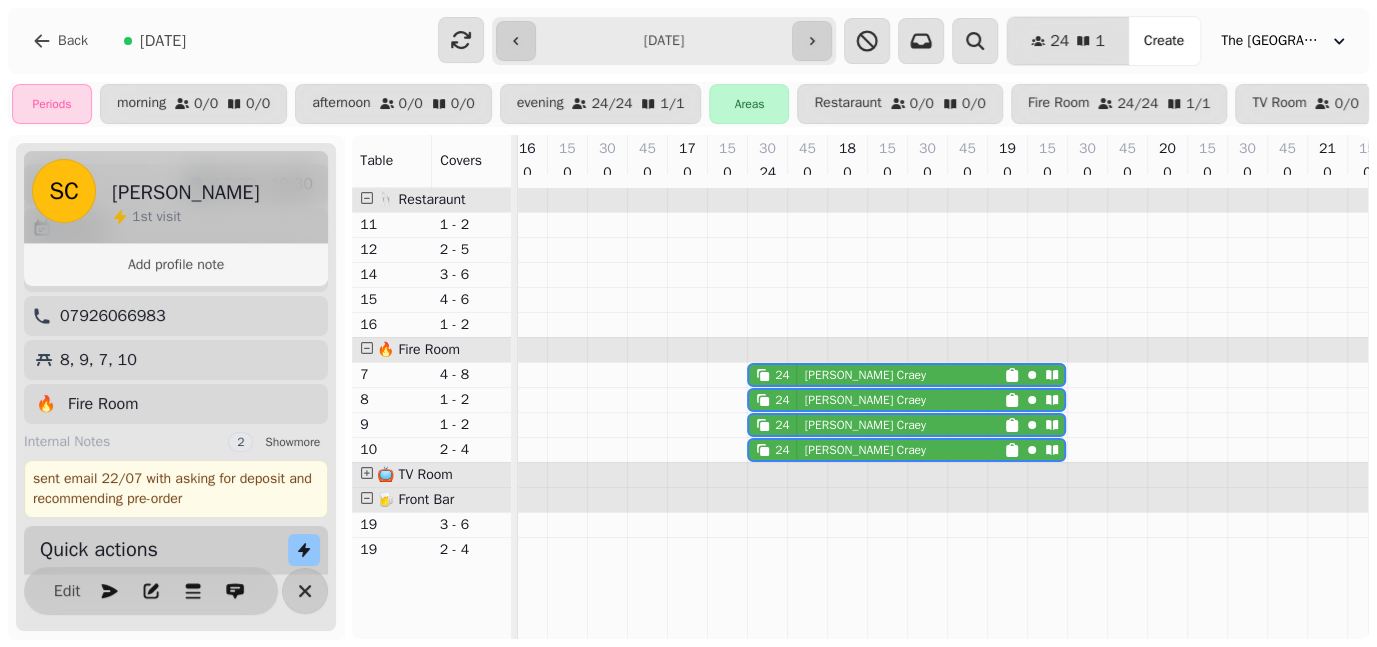click on "**********" at bounding box center (688, 323) 